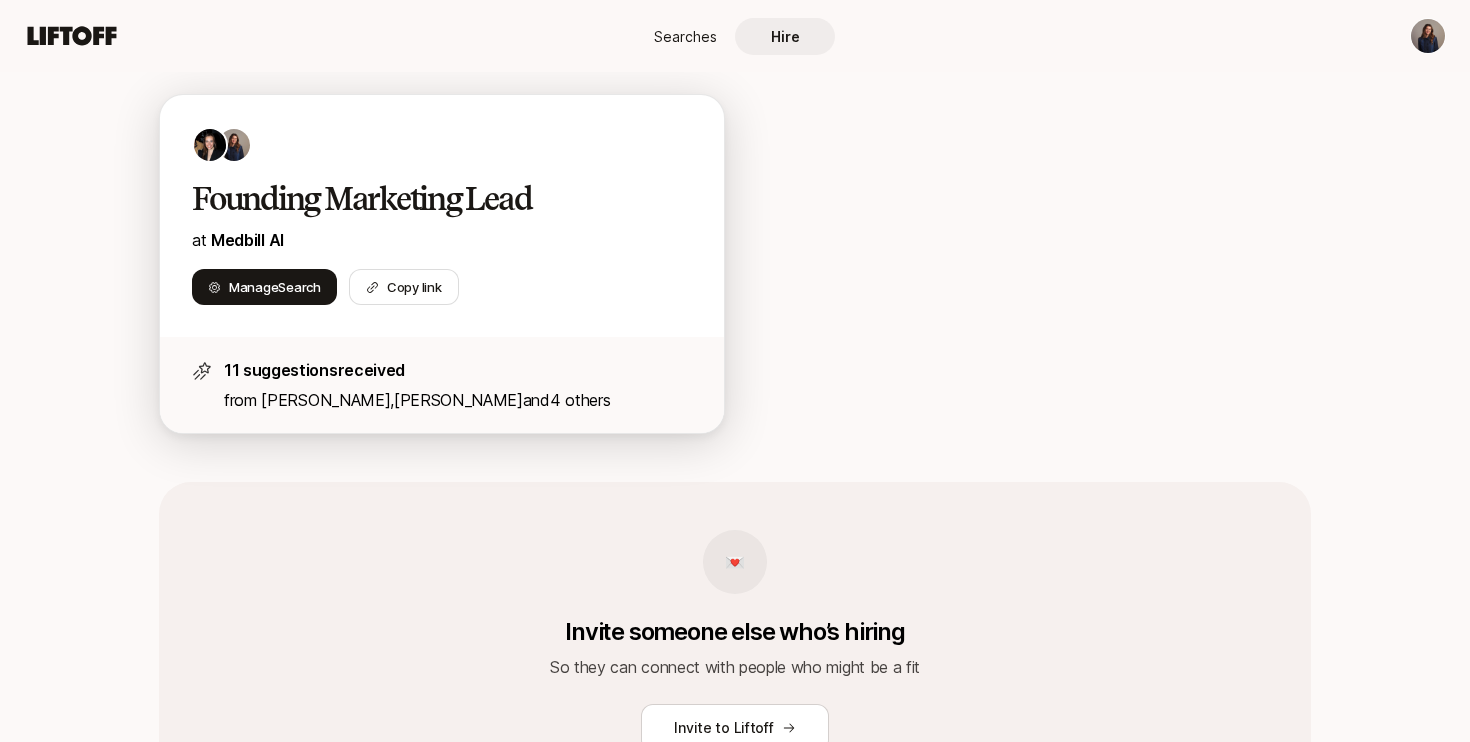 scroll, scrollTop: 370, scrollLeft: 0, axis: vertical 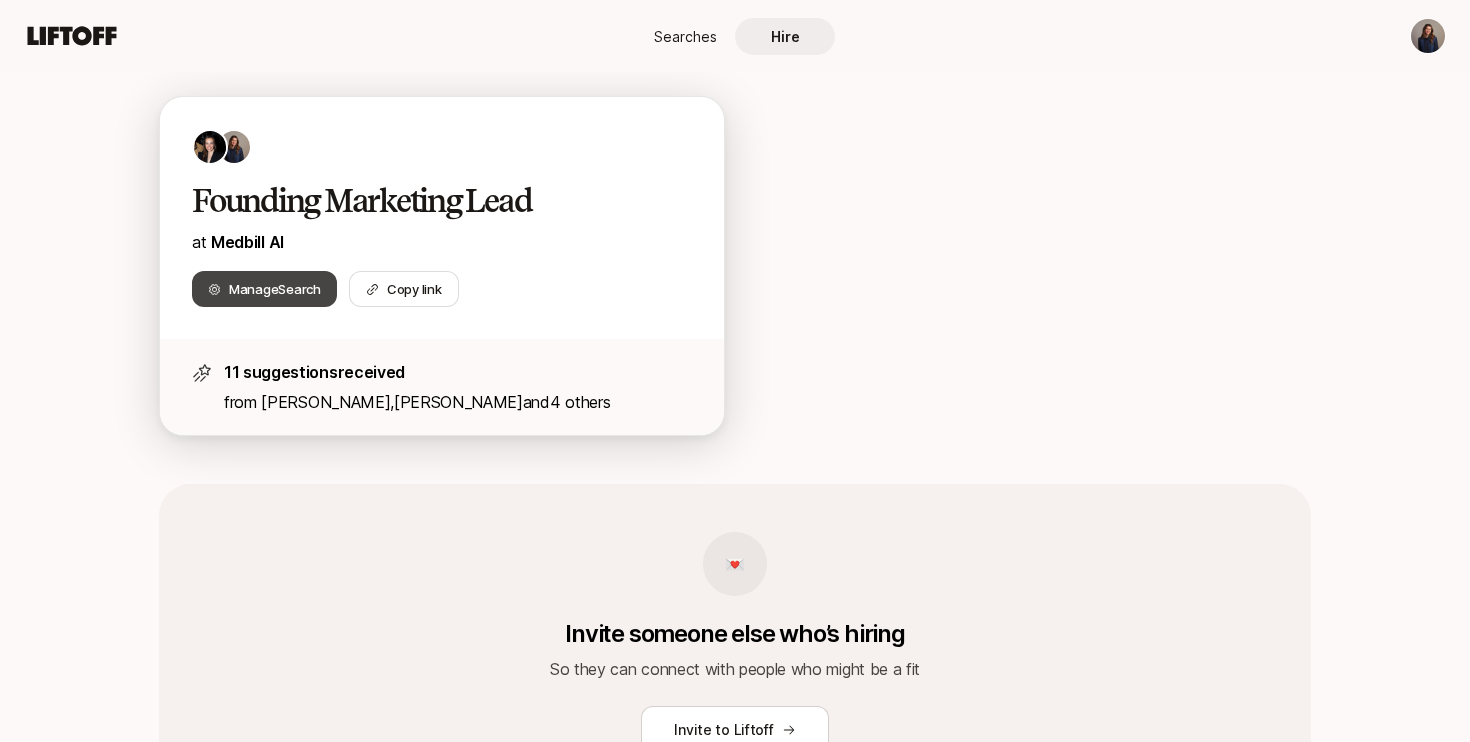 click on "Manage  Search" at bounding box center [275, 289] 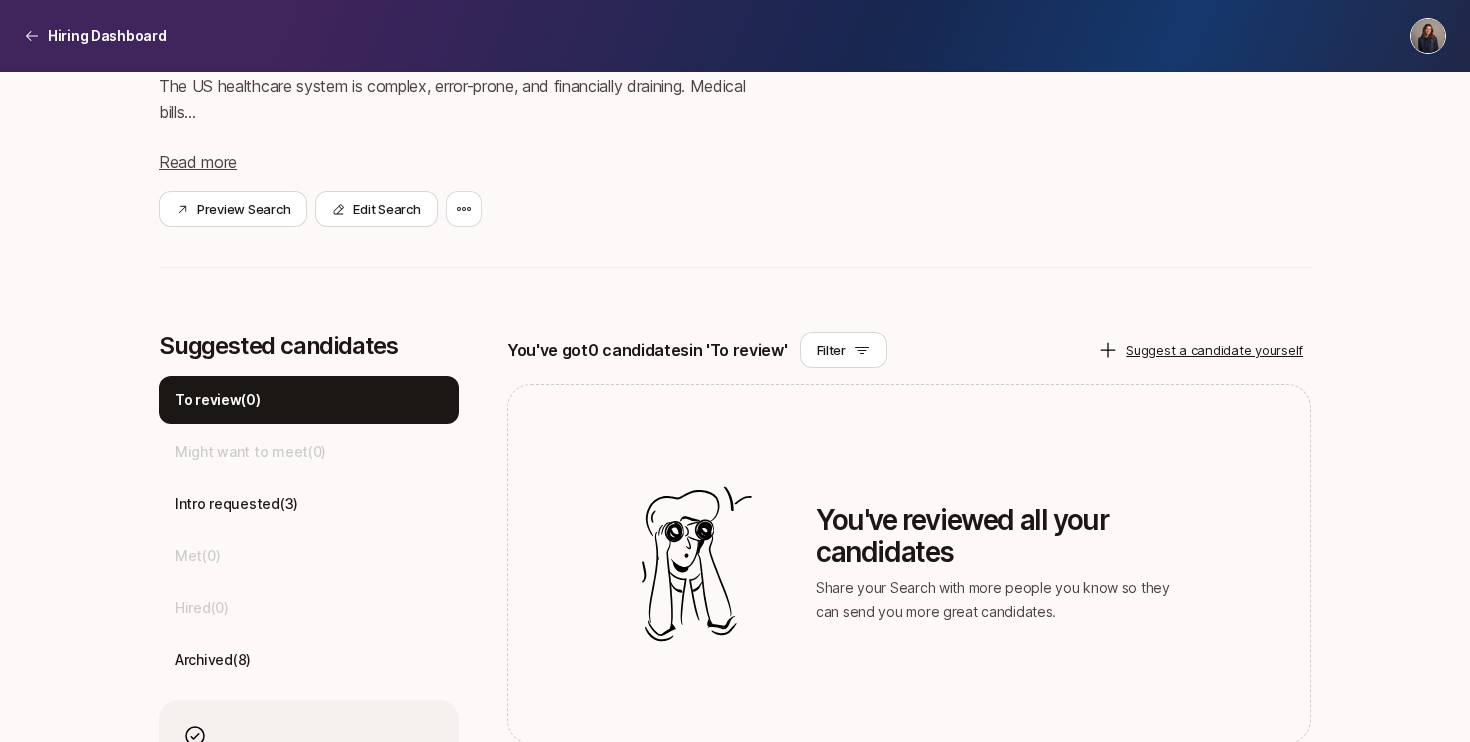 scroll, scrollTop: 380, scrollLeft: 0, axis: vertical 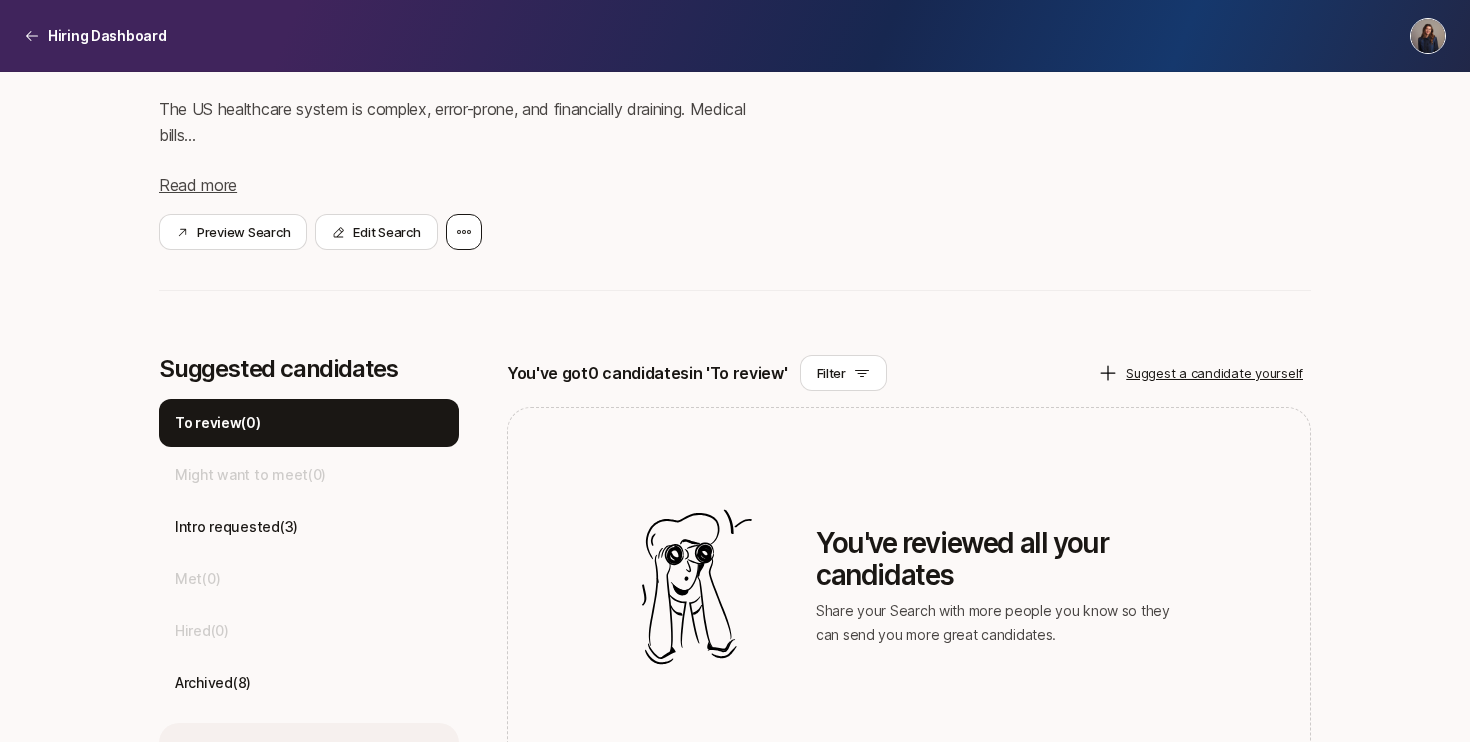 click at bounding box center (464, 232) 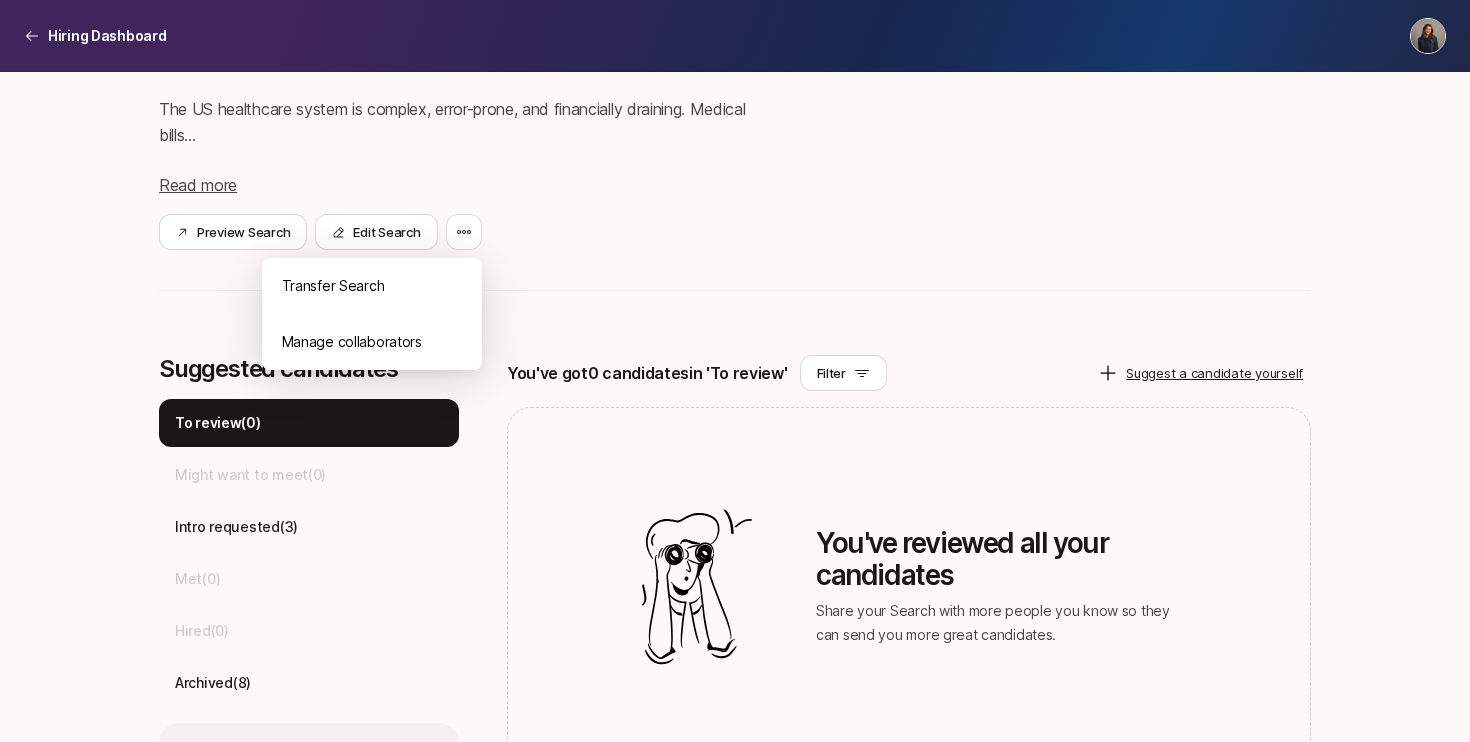 click on "Founding Marketing Lead at   Medbill AI $15,000  Match Incentive Reviewing candidates 💡 Mission
The US healthcare system is complex, error-prone, and financially draining. Medical bills...   Read more Preview Search Edit Search Transfer Search Manage collaborators Share Search via link [DOMAIN_NAME][URL]   Copy 🤔 Not sure what to say when sharing?   See an example message" at bounding box center [735, 47] 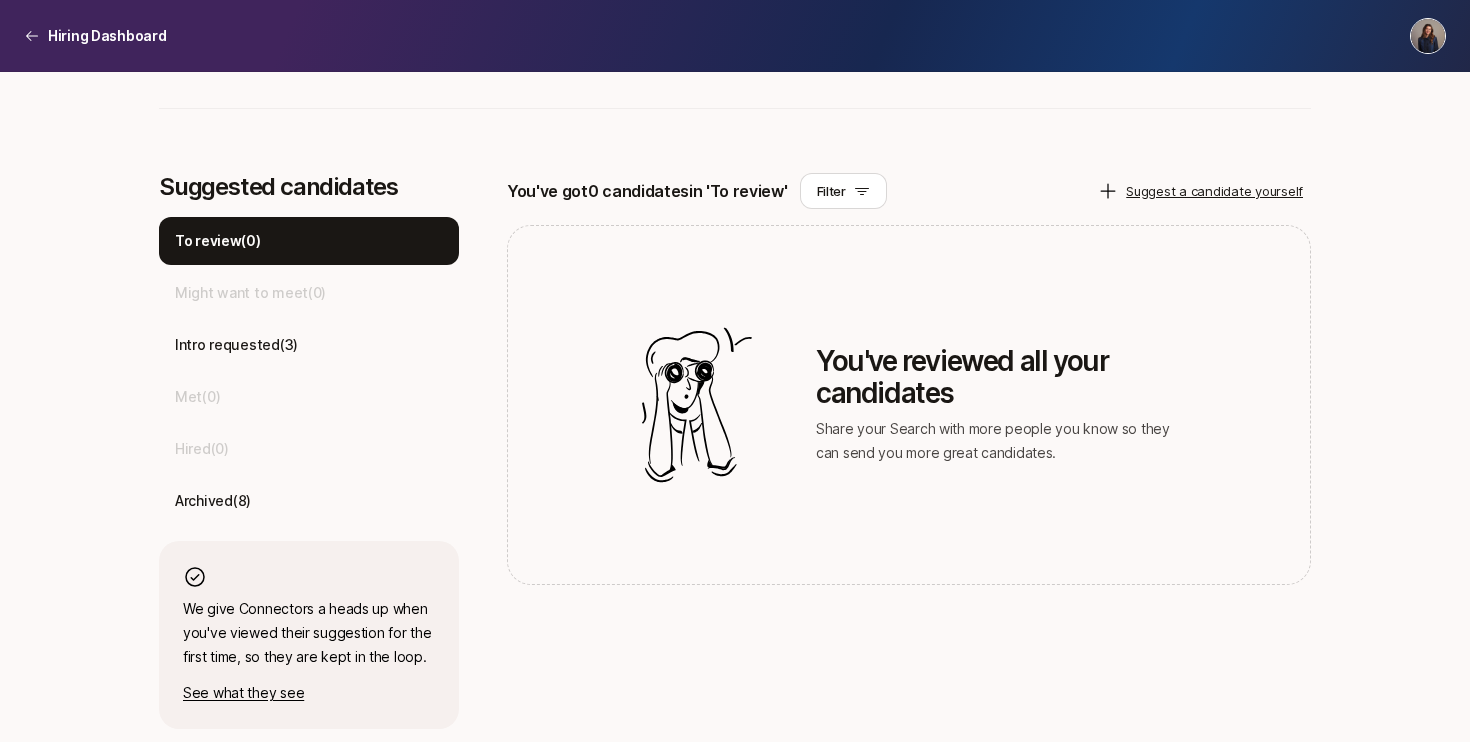 scroll, scrollTop: 570, scrollLeft: 0, axis: vertical 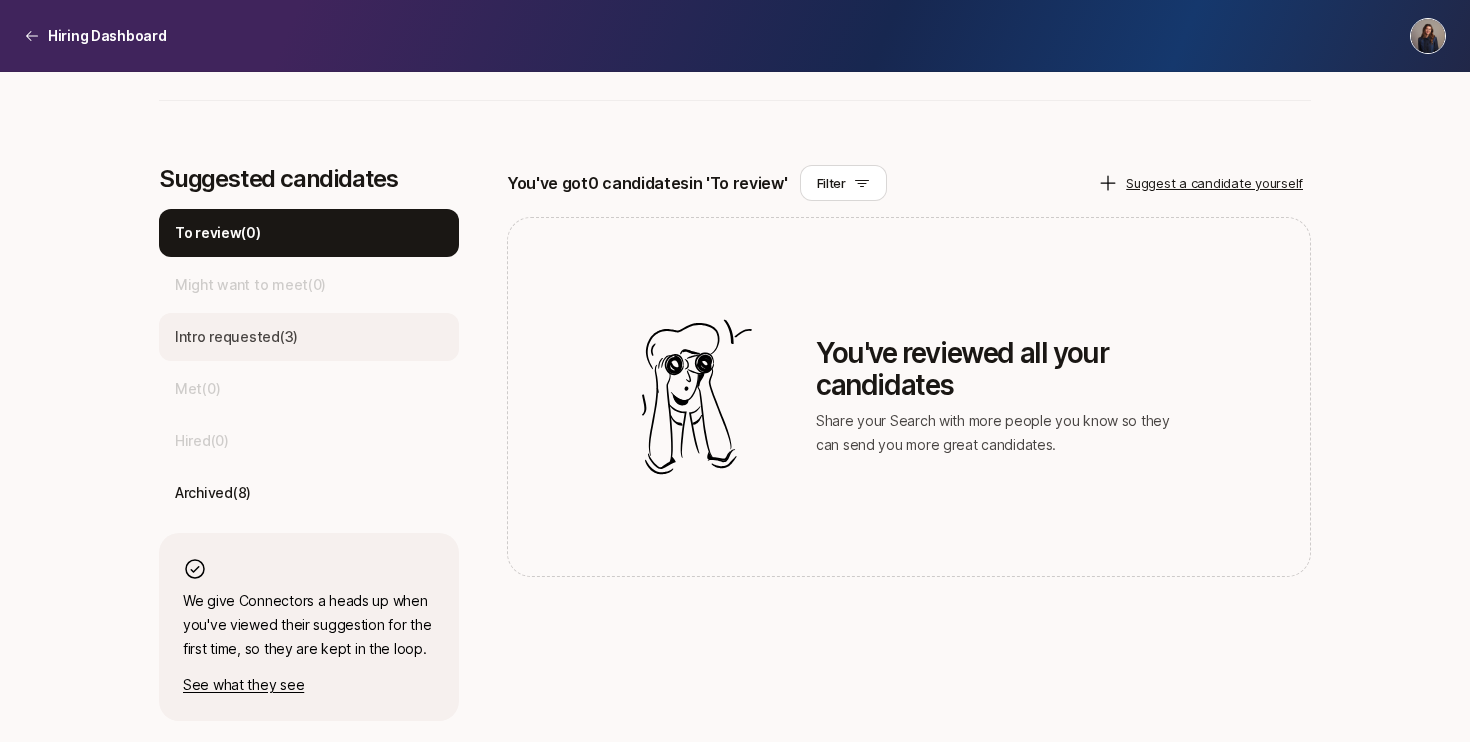 click on "Intro requested  ( 3 )" at bounding box center [236, 337] 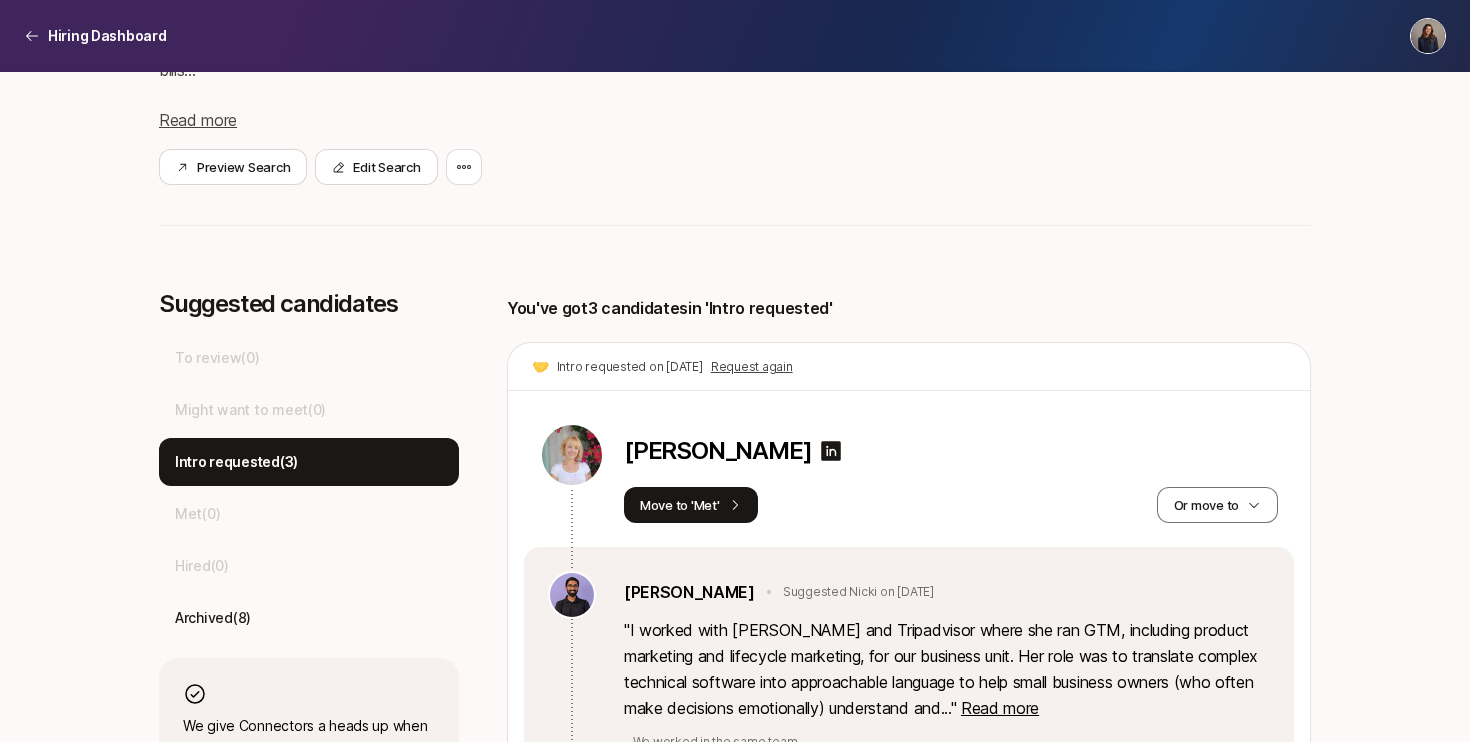 scroll, scrollTop: 525, scrollLeft: 0, axis: vertical 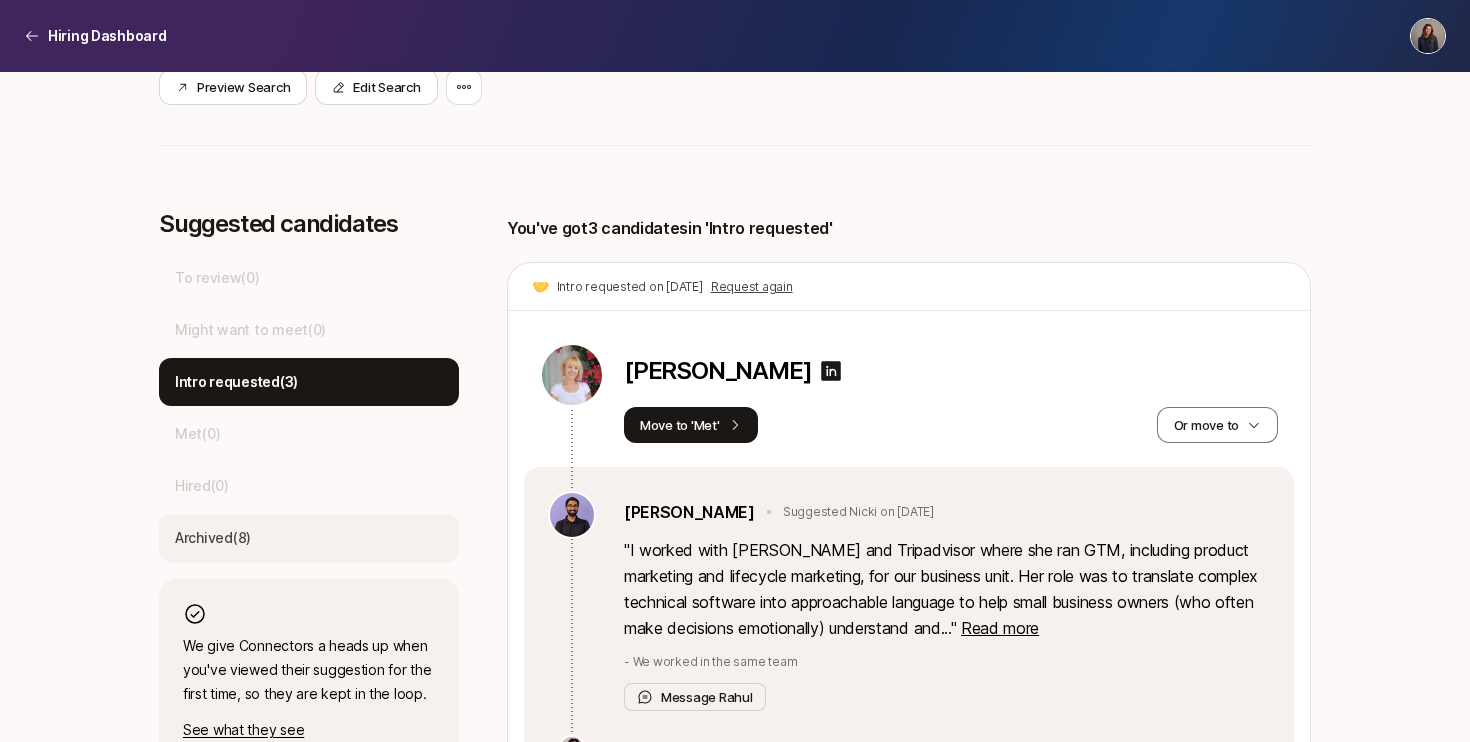 click on "Archived  ( 8 )" at bounding box center [309, 538] 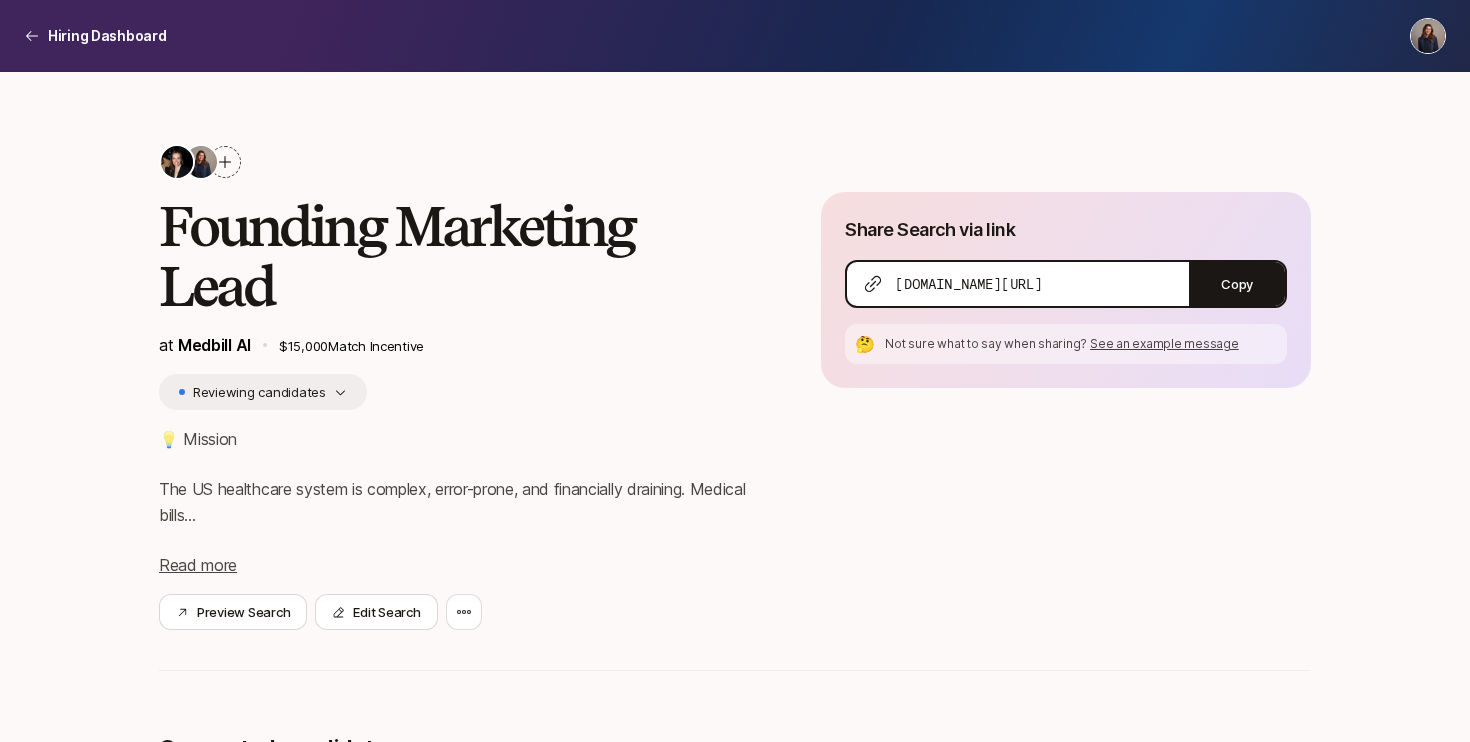 scroll, scrollTop: 172, scrollLeft: 0, axis: vertical 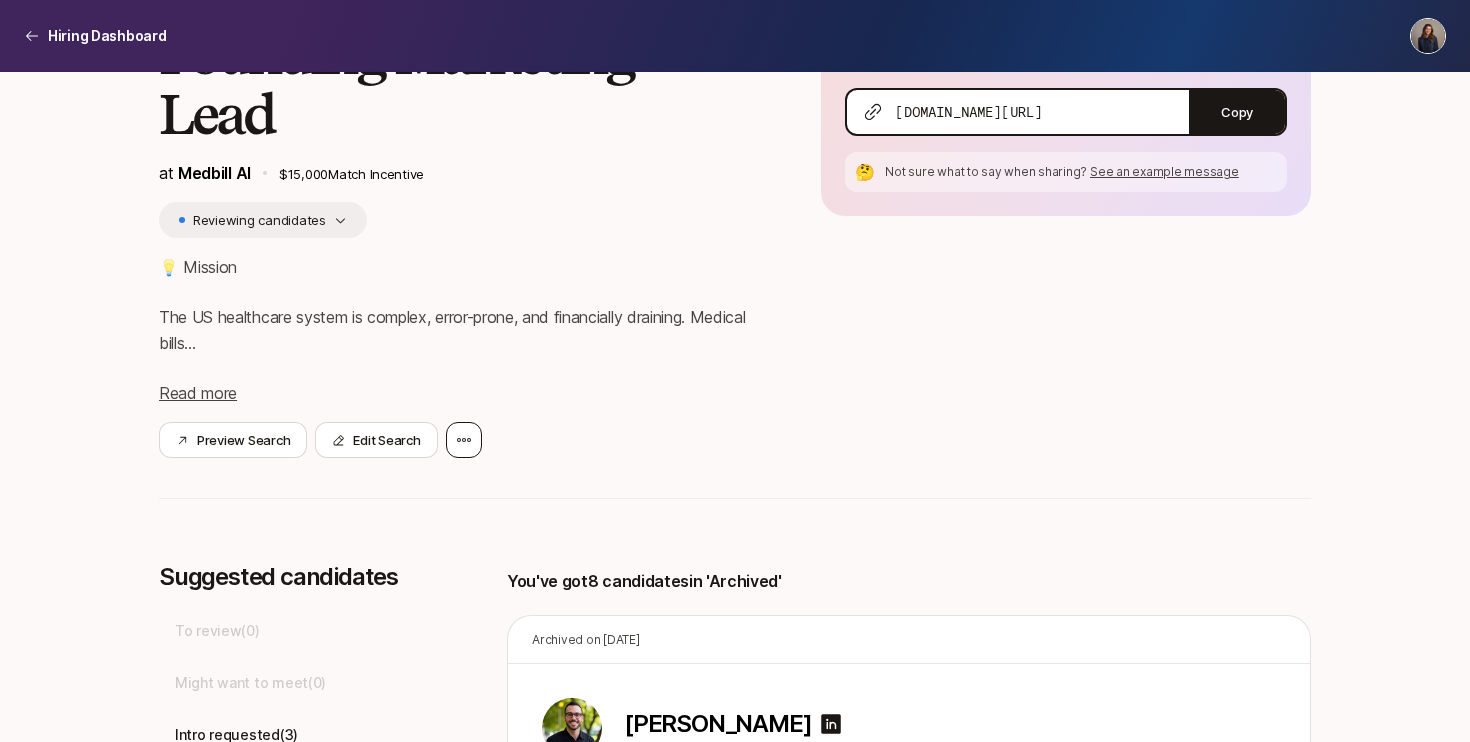 click at bounding box center [464, 440] 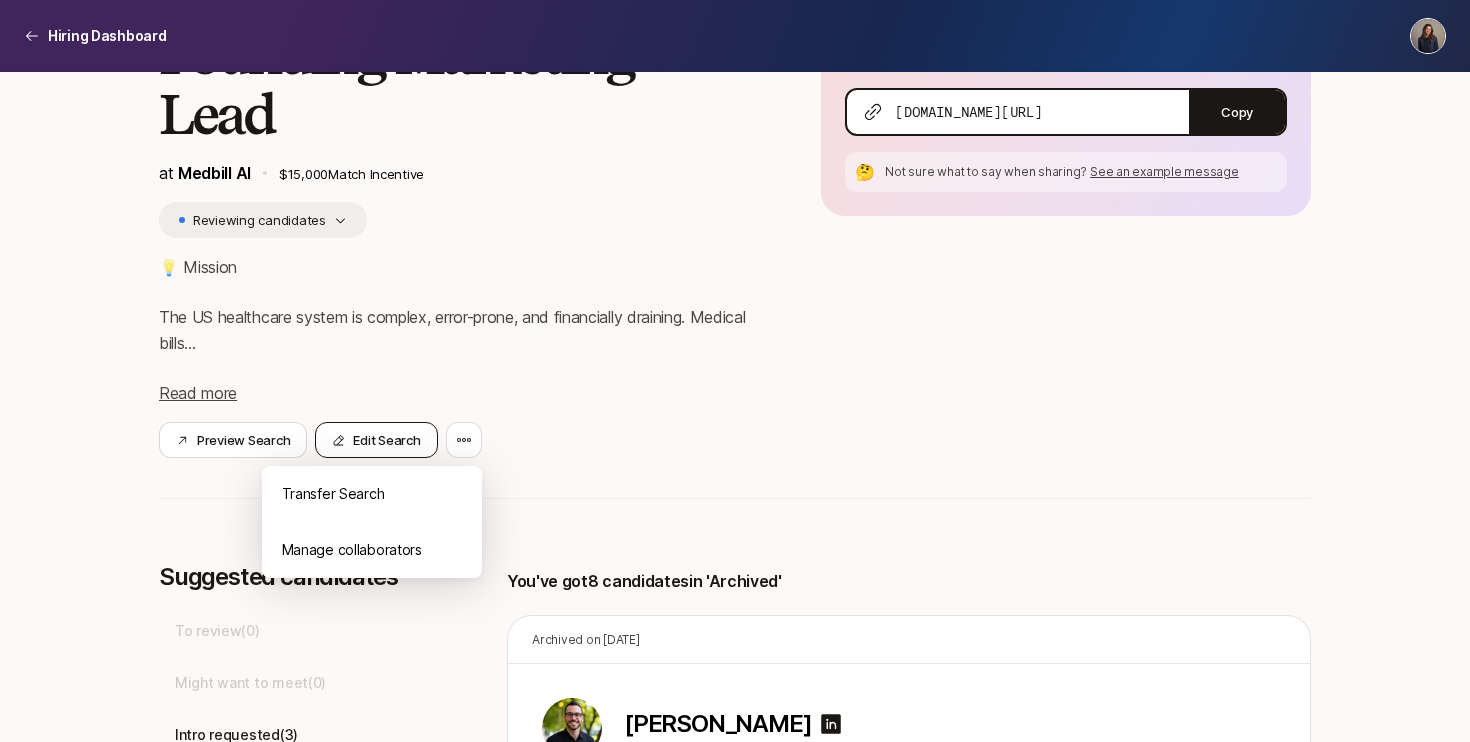 click on "Edit Search" at bounding box center [376, 440] 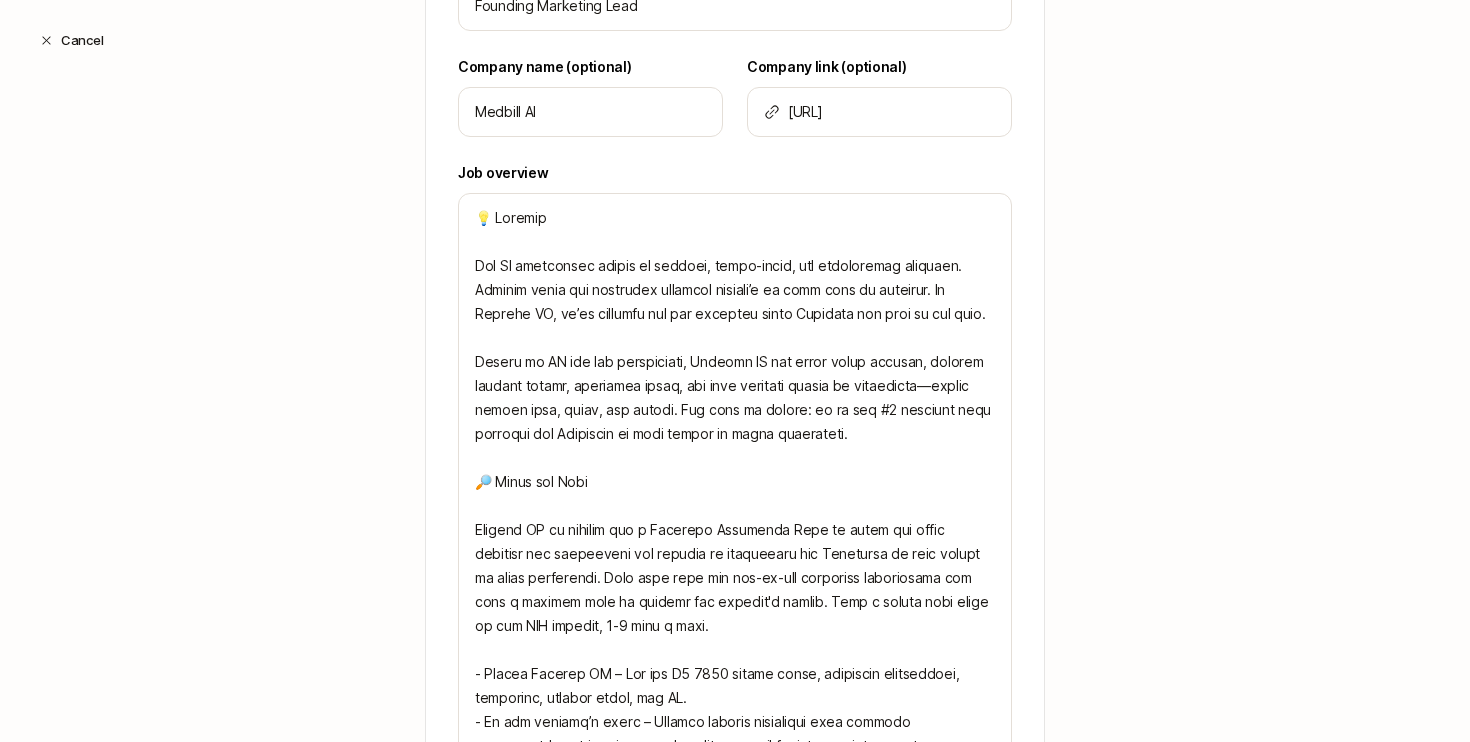 scroll, scrollTop: 0, scrollLeft: 0, axis: both 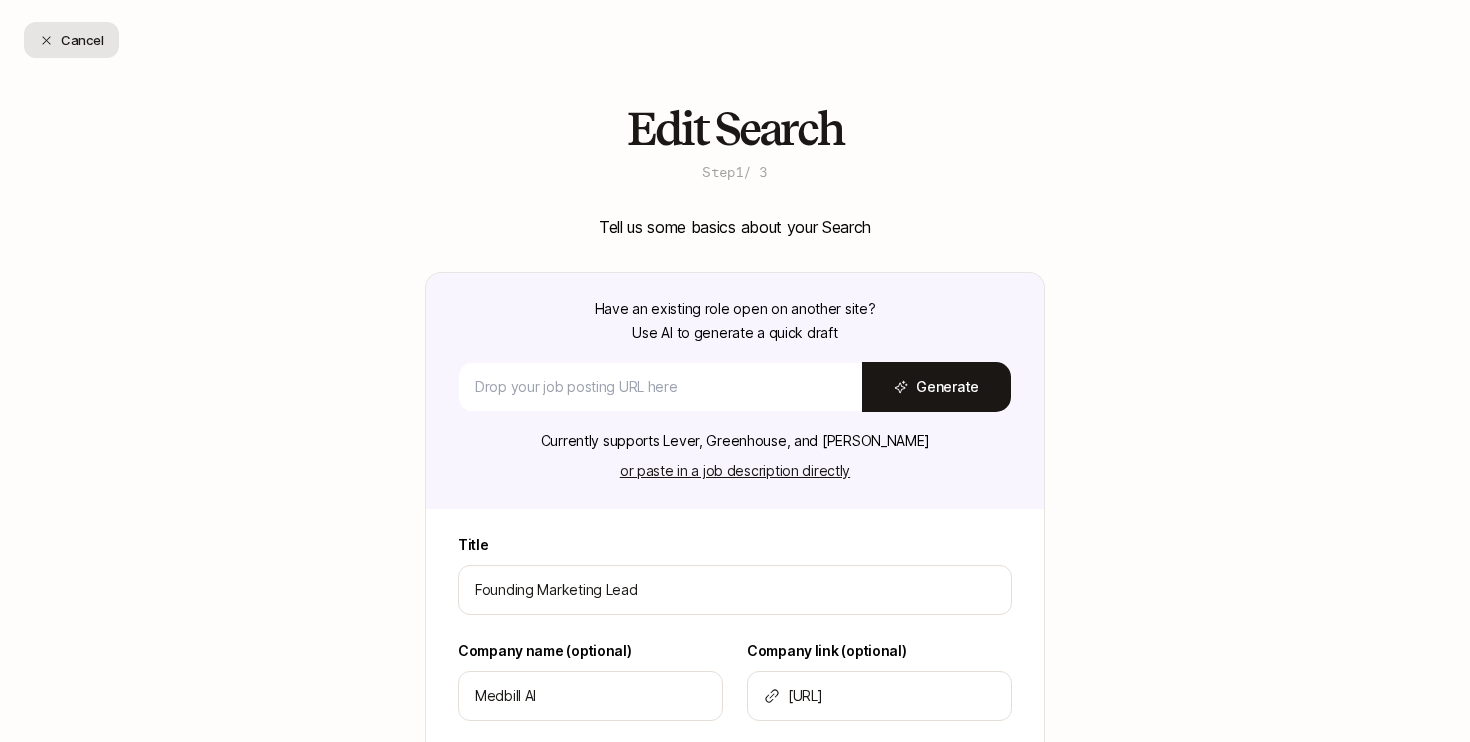 click on "Cancel" at bounding box center [71, 40] 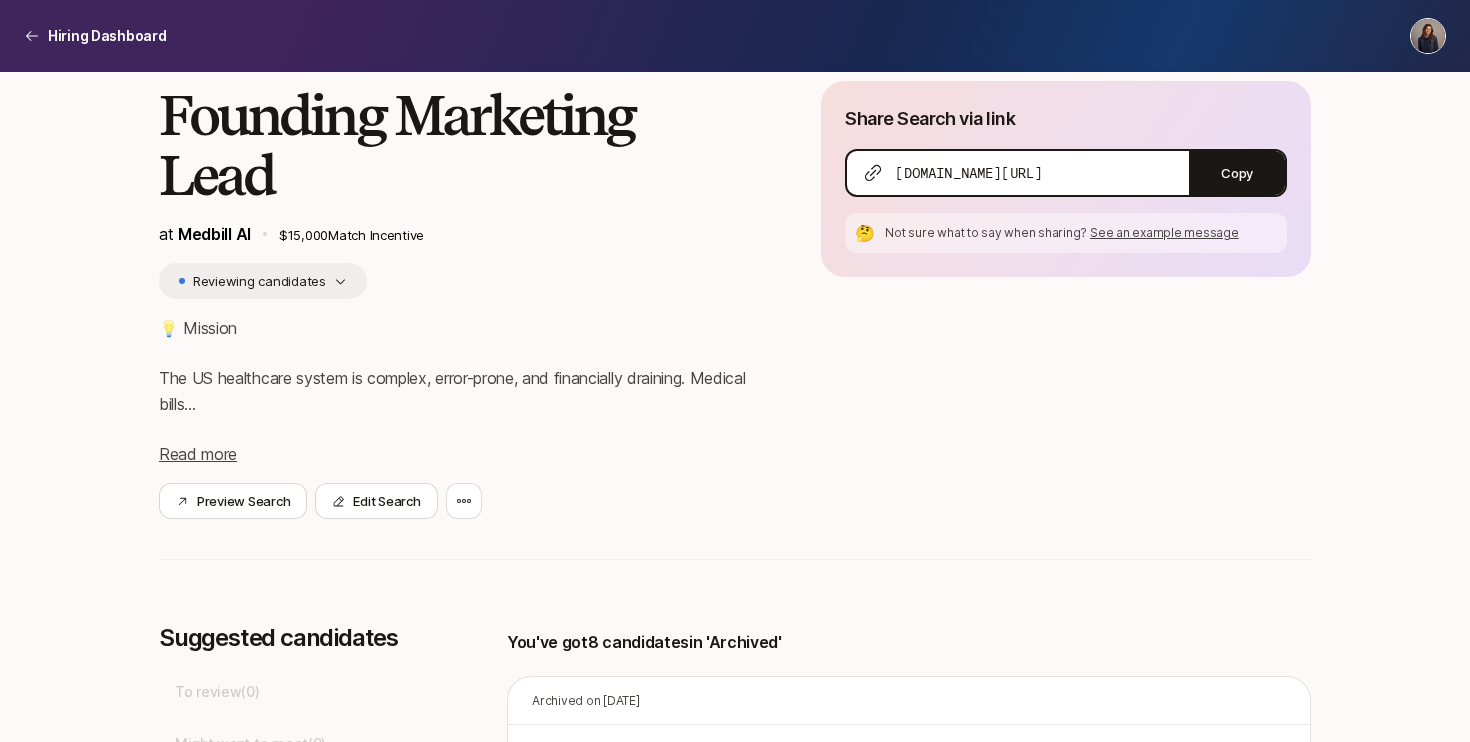 scroll, scrollTop: 97, scrollLeft: 0, axis: vertical 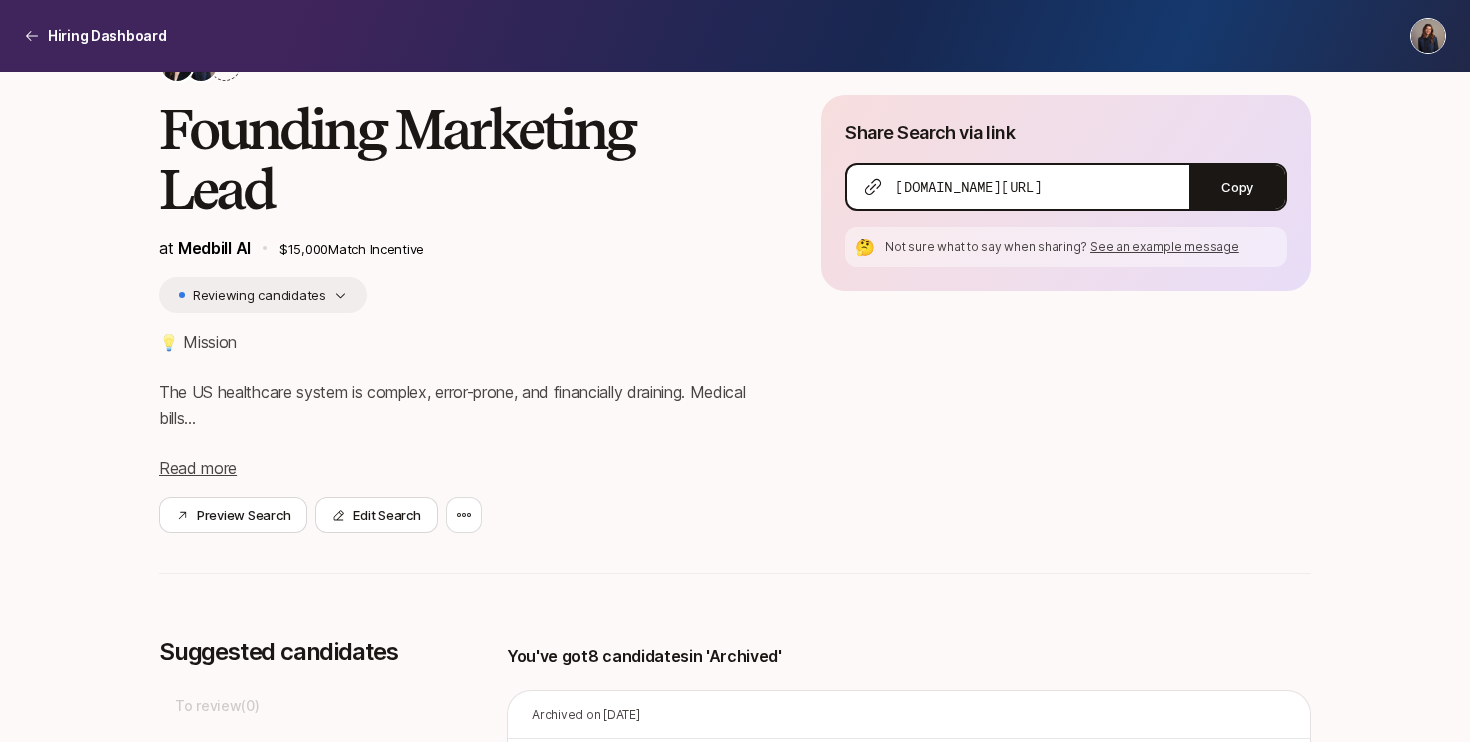 click on "Reviewing candidates" at bounding box center [263, 295] 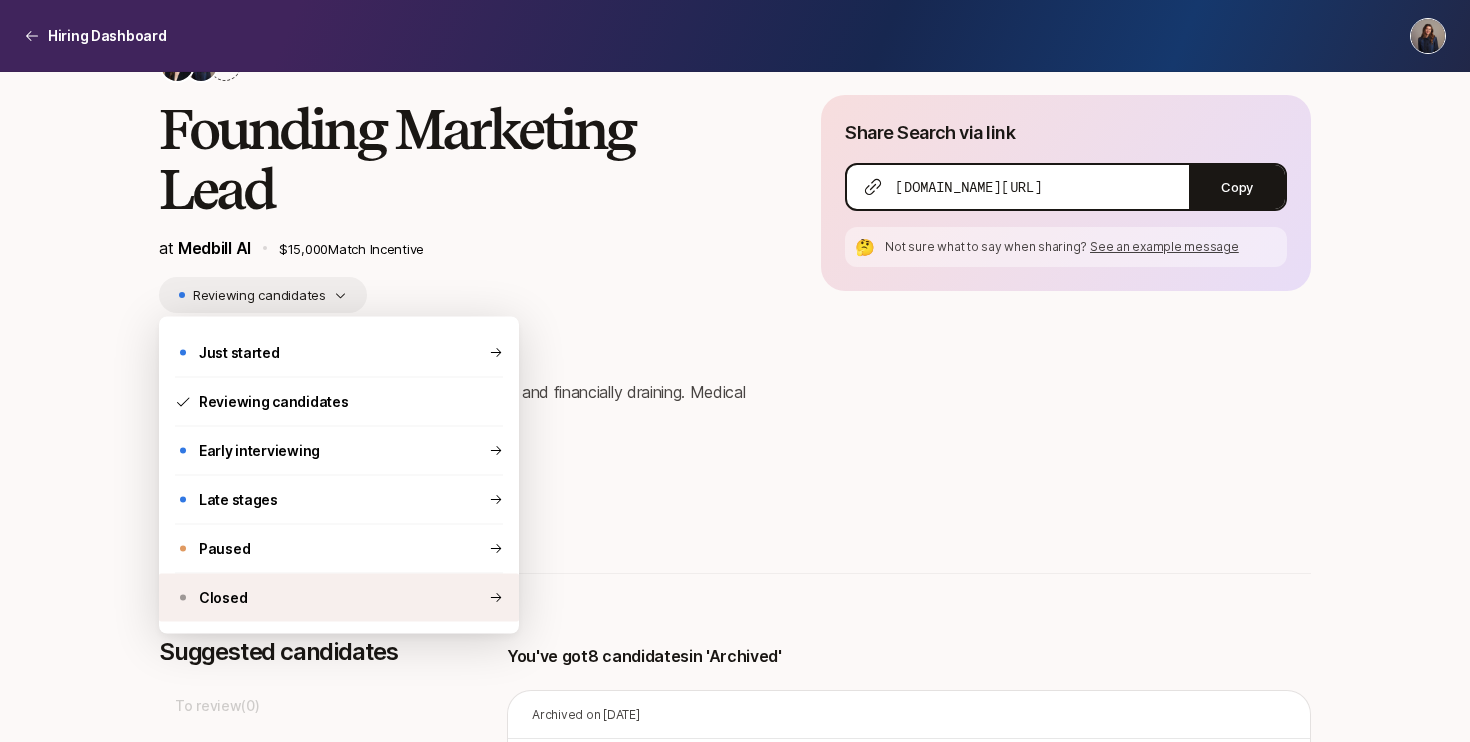 click on "Closed" at bounding box center [339, 598] 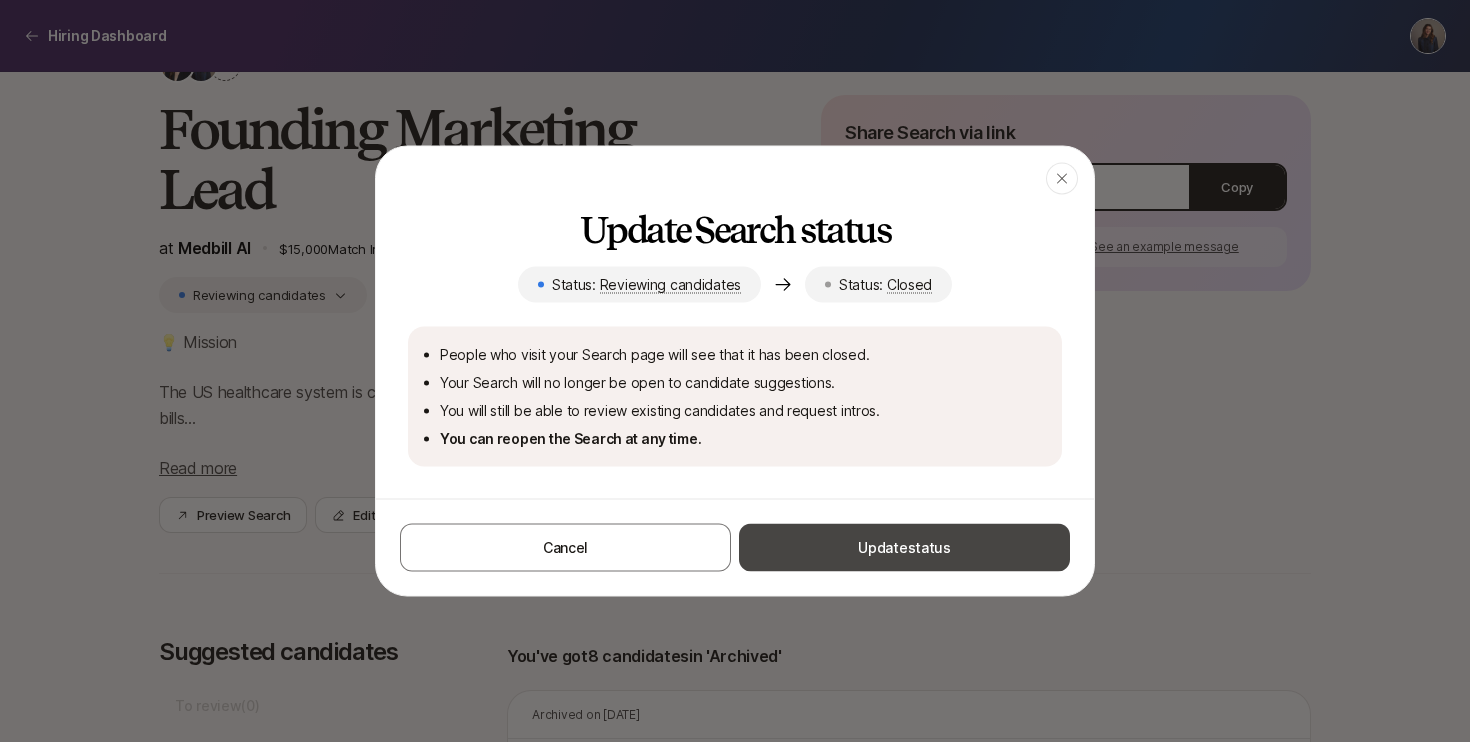 click on "Update  status" at bounding box center (904, 548) 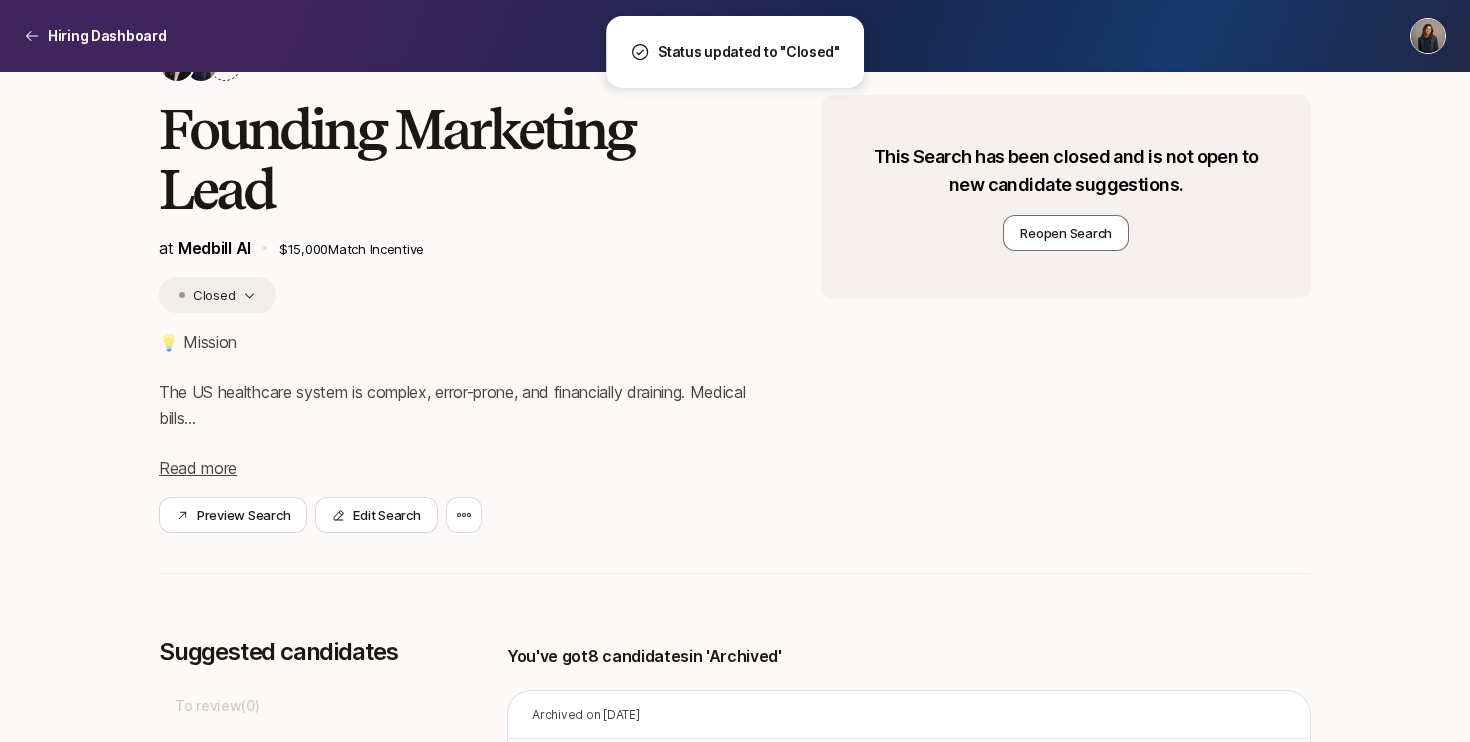scroll, scrollTop: 0, scrollLeft: 0, axis: both 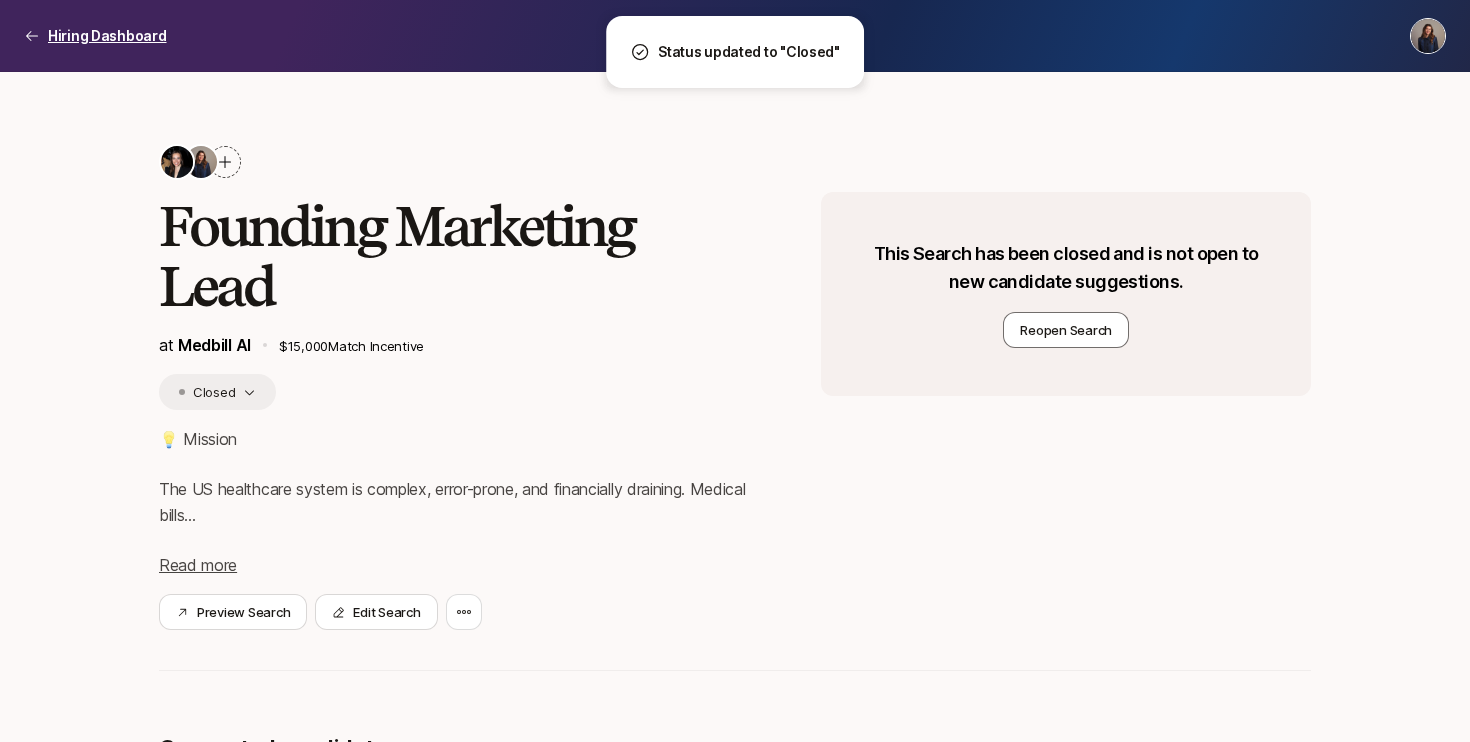click on "Hiring Dashboard" at bounding box center (107, 36) 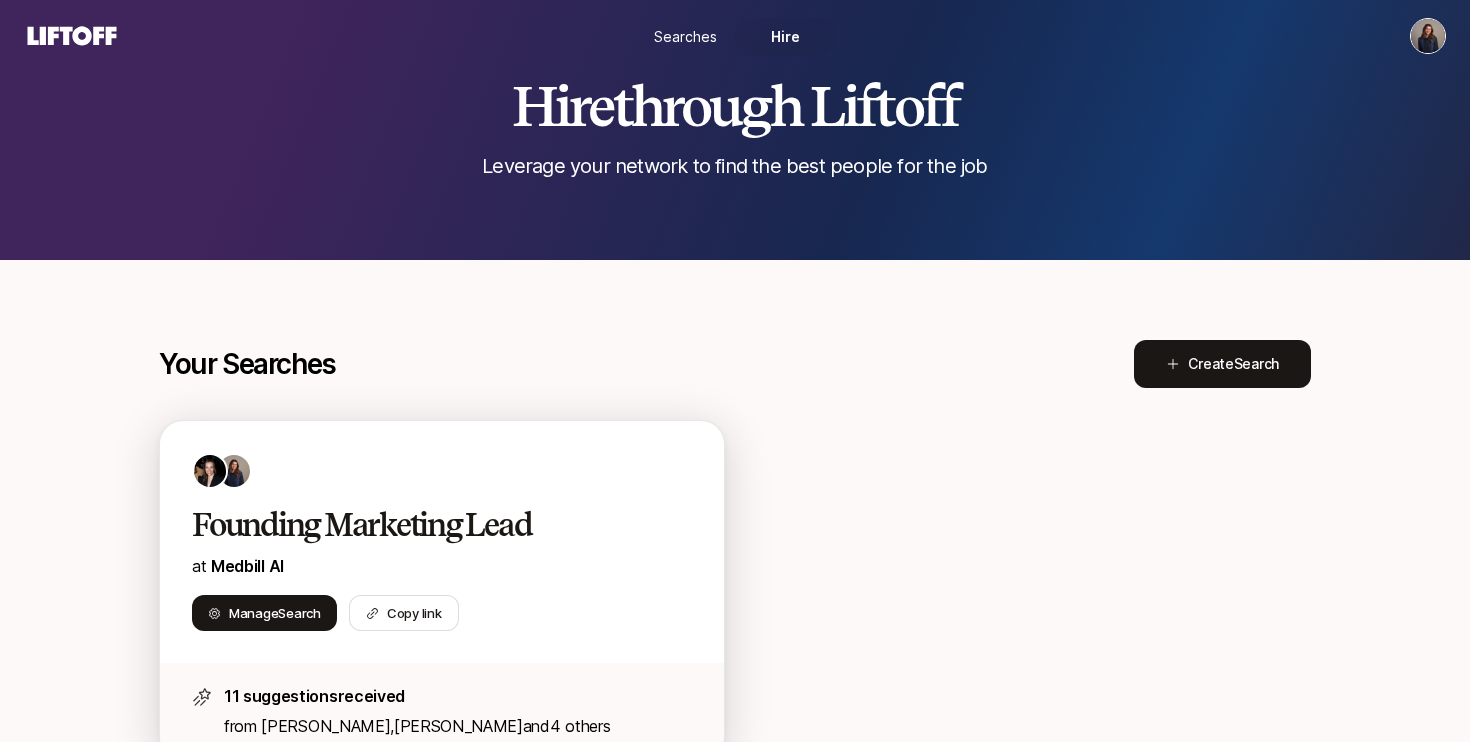 scroll, scrollTop: 0, scrollLeft: 0, axis: both 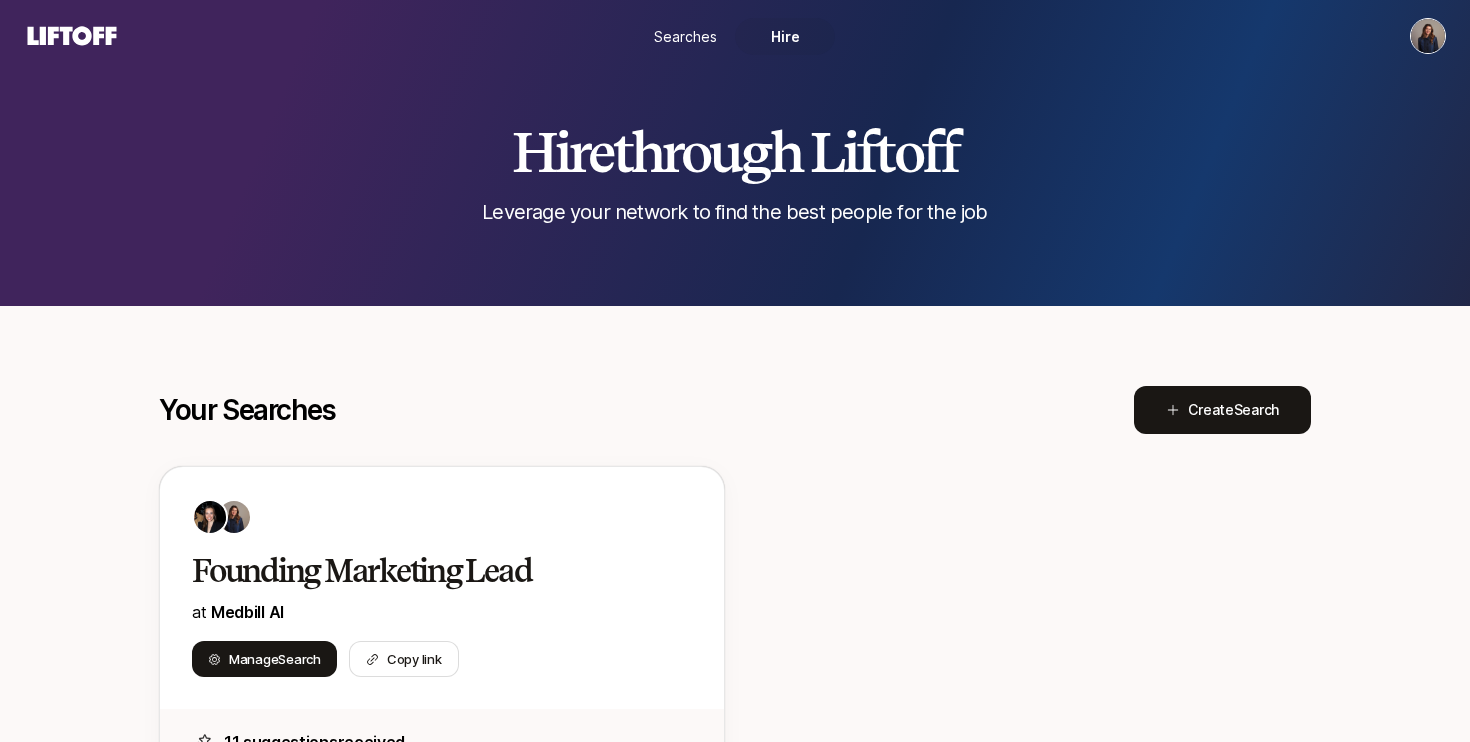 click on "Searches Hire Hire  through Liftoff Leverage your network to find the best people for the job Your Searches   Create  Search Founding Marketing Lead at   Medbill AI Manage  Search  Copy link 11 suggestions  received from   [PERSON_NAME] ,  [PERSON_NAME]  and  4   others 💌 Invite someone else who’s hiring So they can connect with people who might be a fit Invite to Liftoff   x" at bounding box center (735, 371) 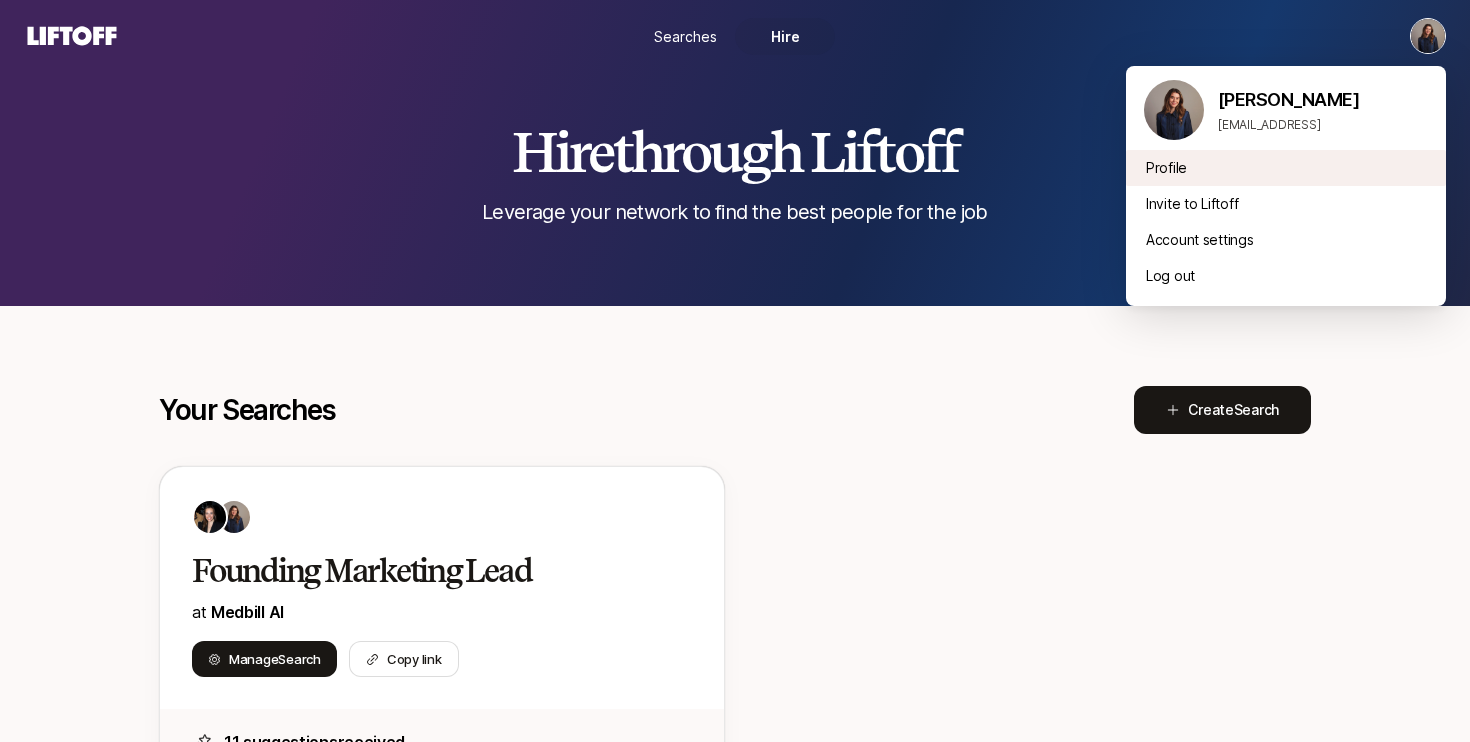 click on "Profile" at bounding box center [1286, 168] 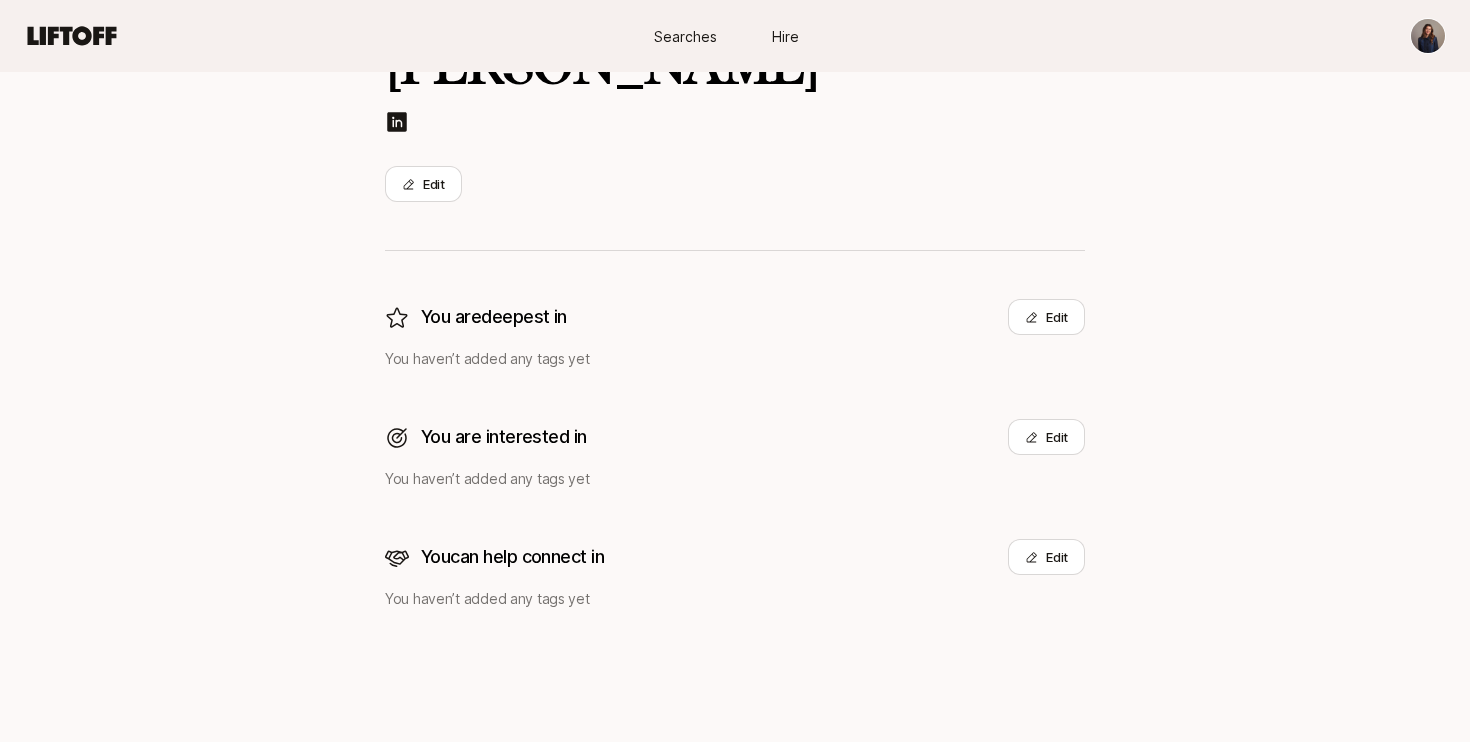 scroll, scrollTop: 259, scrollLeft: 0, axis: vertical 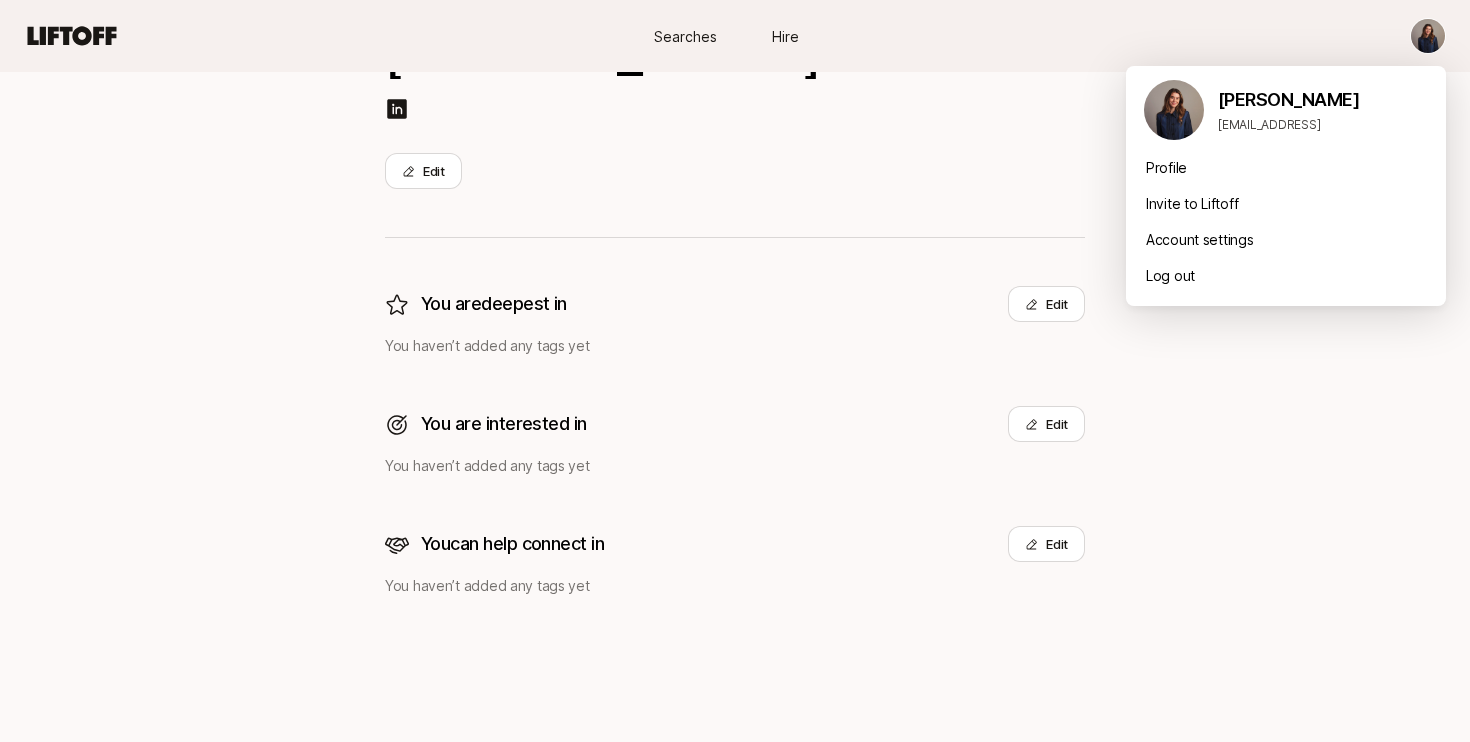 click on "Searches Hire Searches Hire [PERSON_NAME]   Edit You are  deepest in  Edit You haven’t added any tags yet You are interested in  Edit You haven’t added any tags yet You  can help connect in  Edit You haven’t added any tags yet x [PERSON_NAME] [EMAIL_ADDRESS] Profile Invite to Liftoff Account settings Log out" at bounding box center (735, 112) 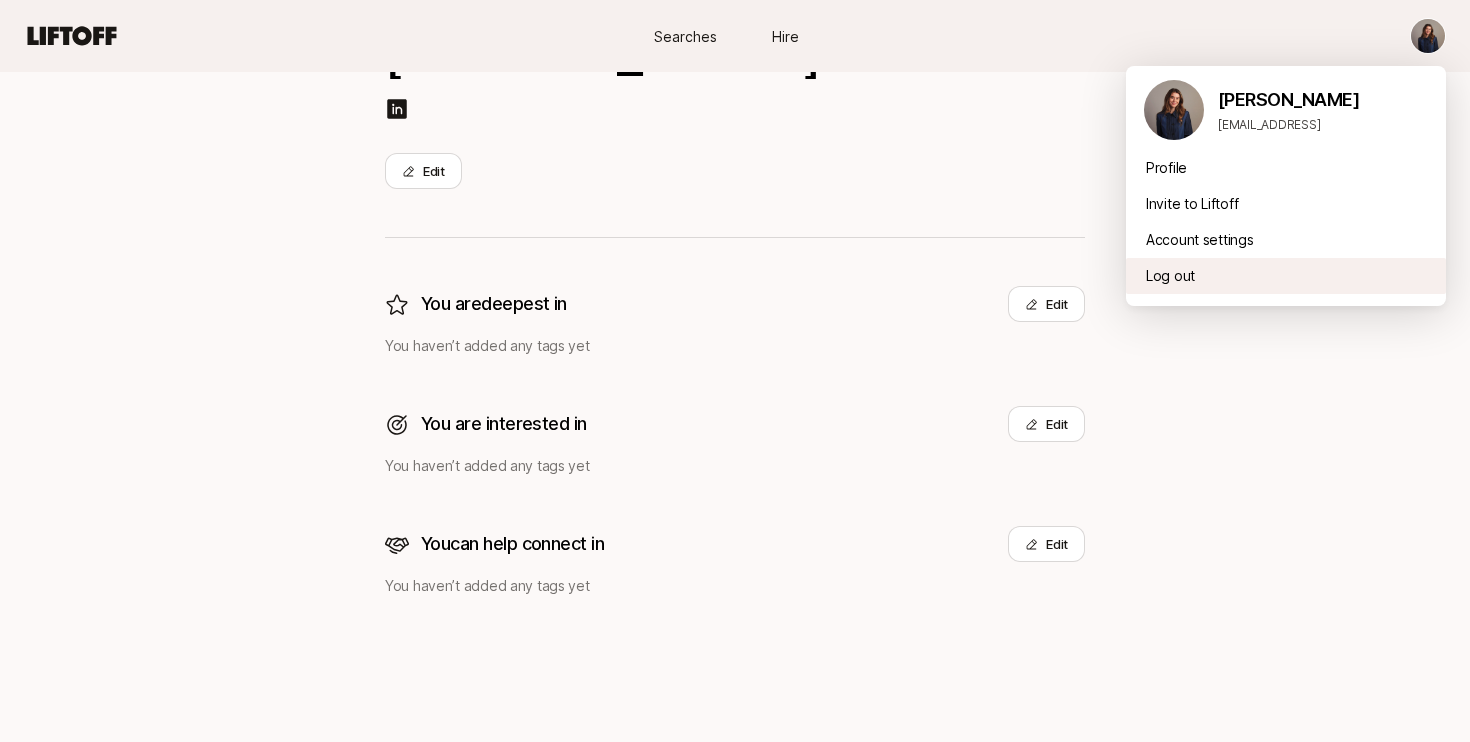 click on "Log out" at bounding box center (1286, 276) 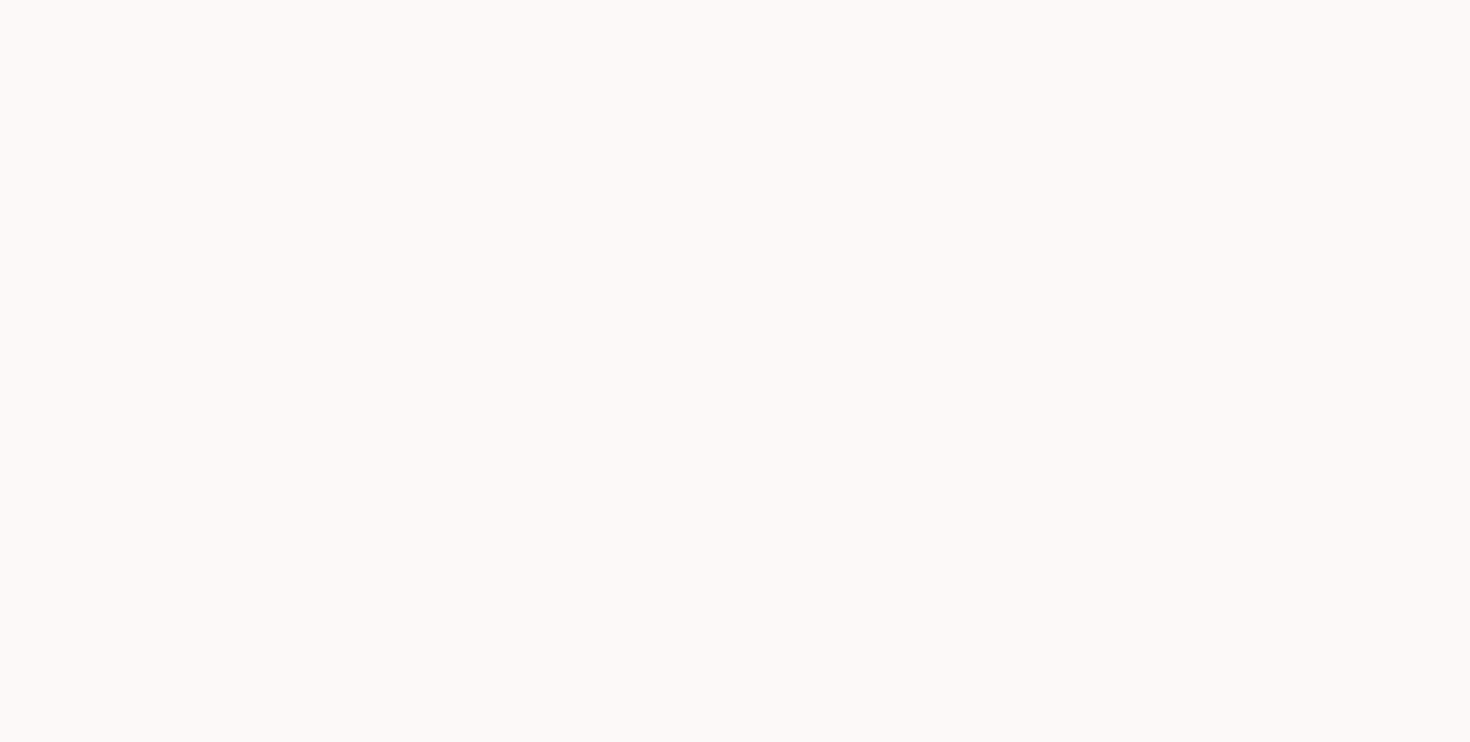 scroll, scrollTop: 0, scrollLeft: 0, axis: both 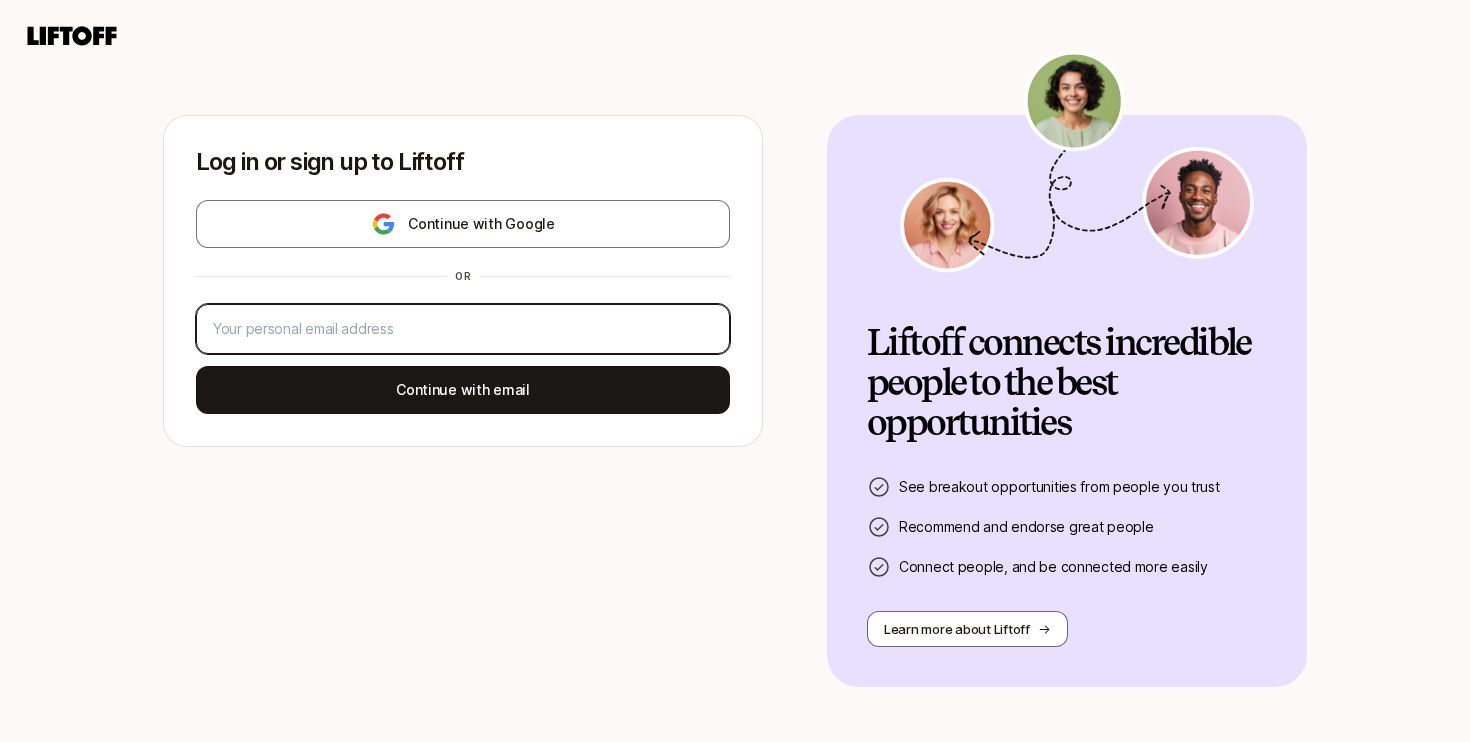 click at bounding box center (463, 329) 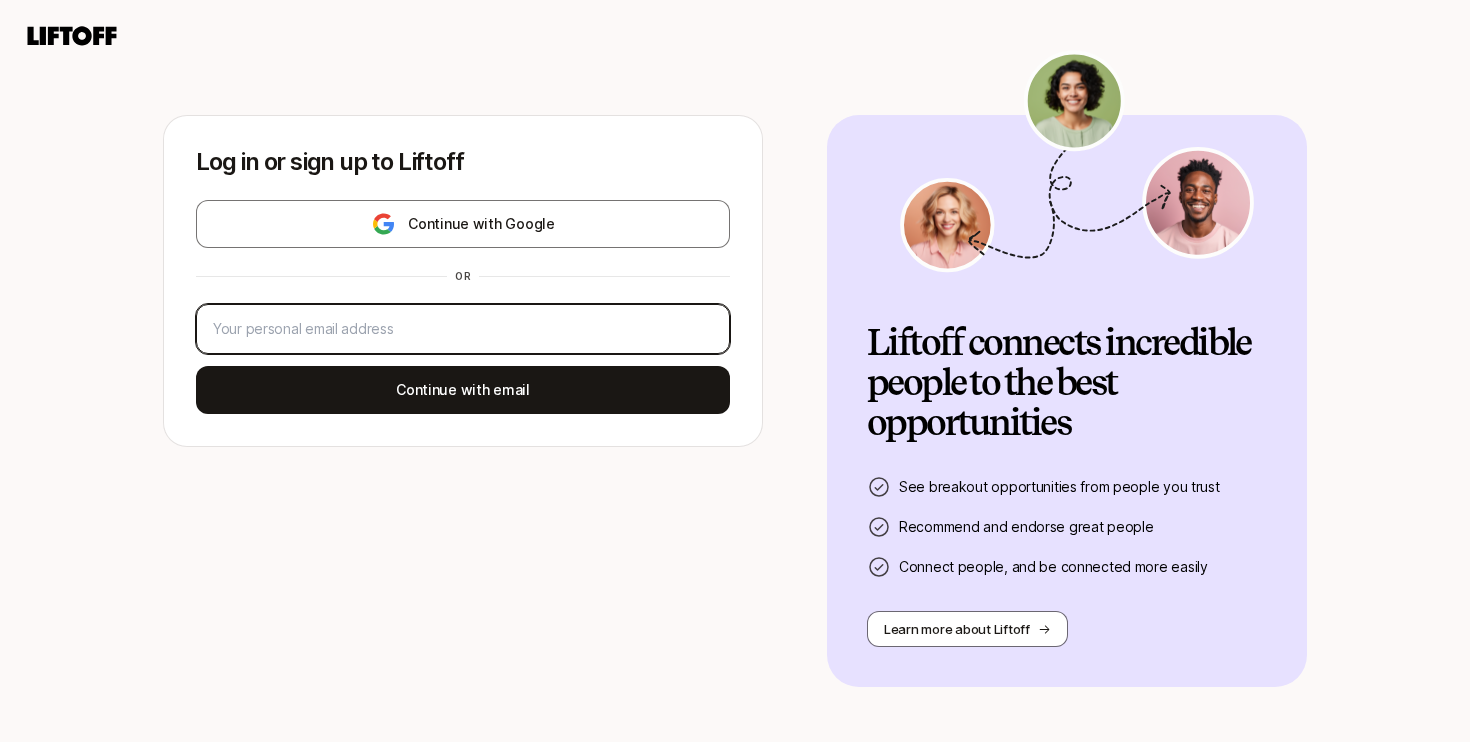 click at bounding box center [463, 329] 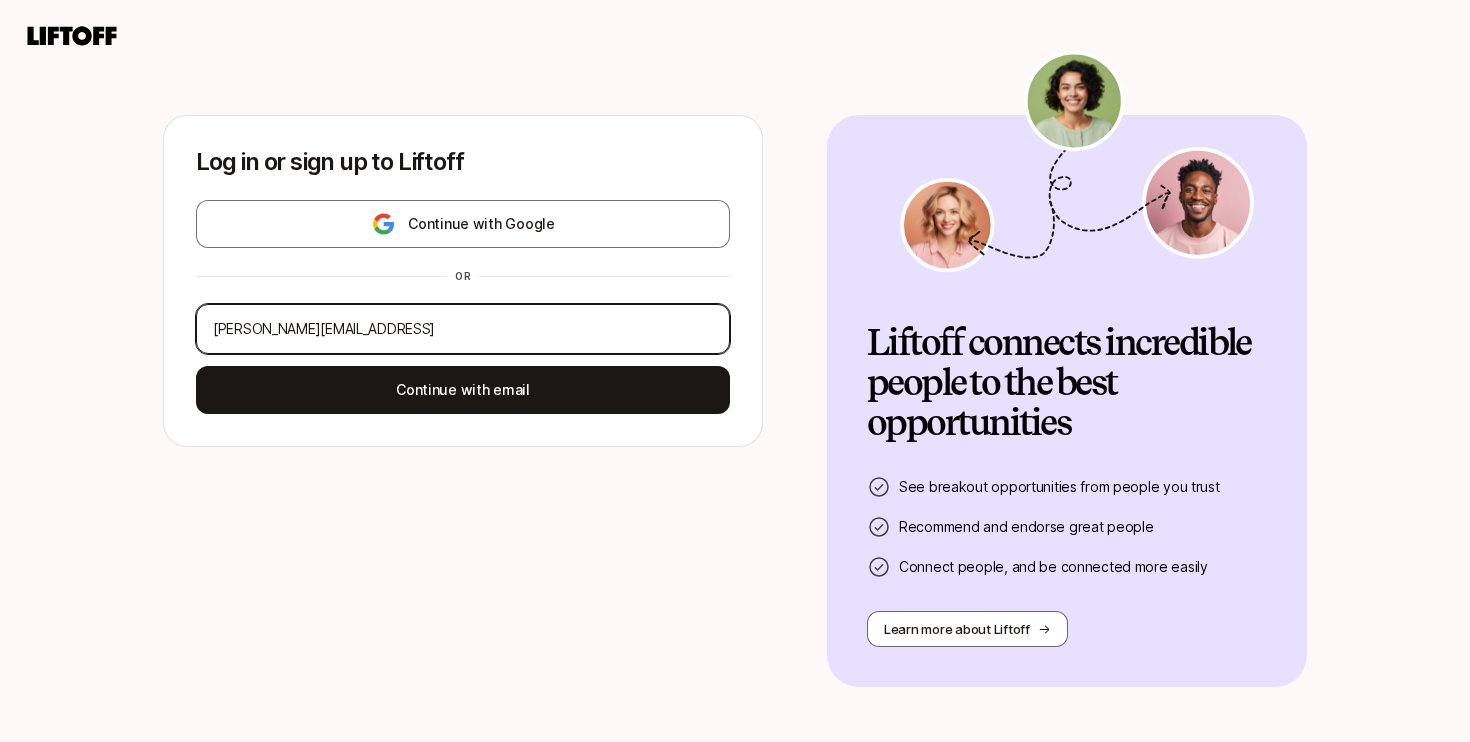 type on "[PERSON_NAME][EMAIL_ADDRESS]" 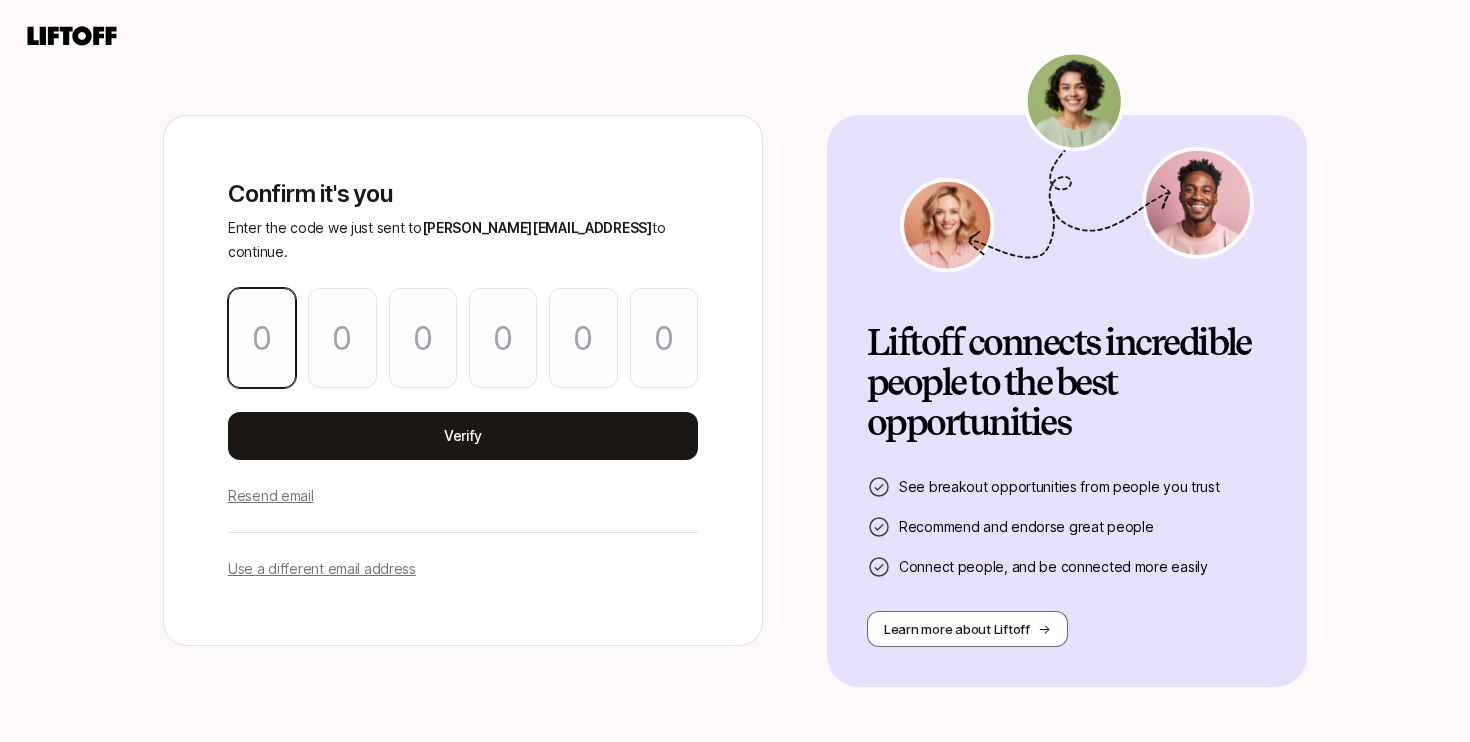 type on "5" 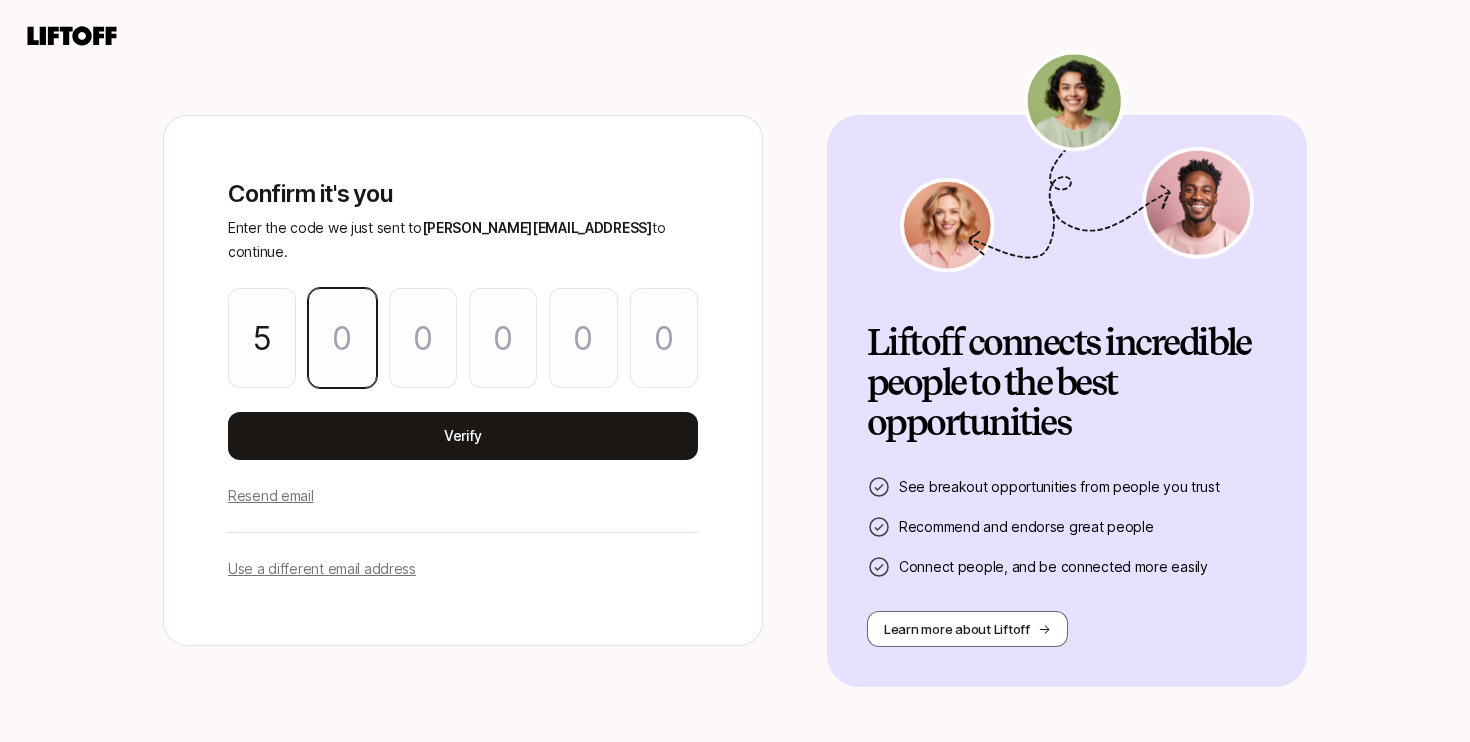 type on "9" 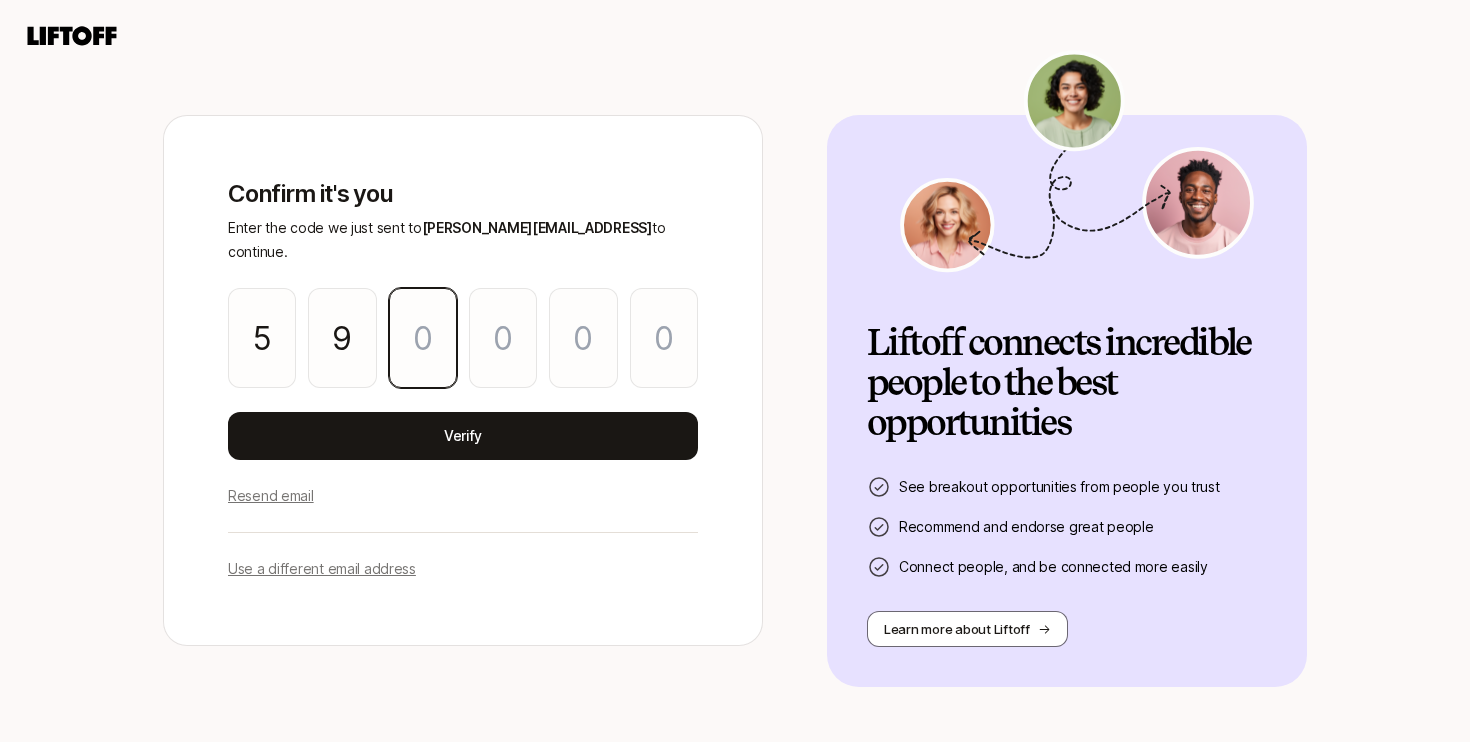 type on "8" 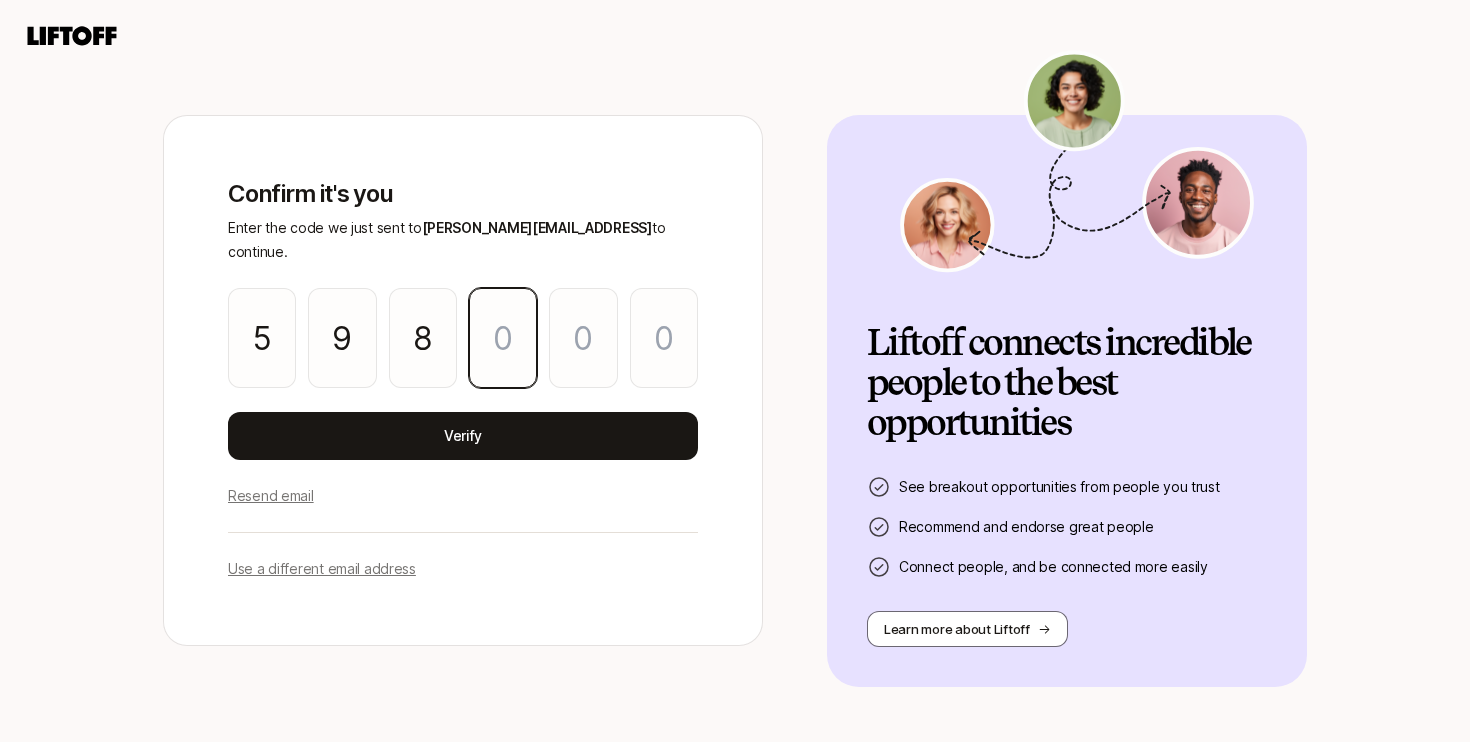 type on "2" 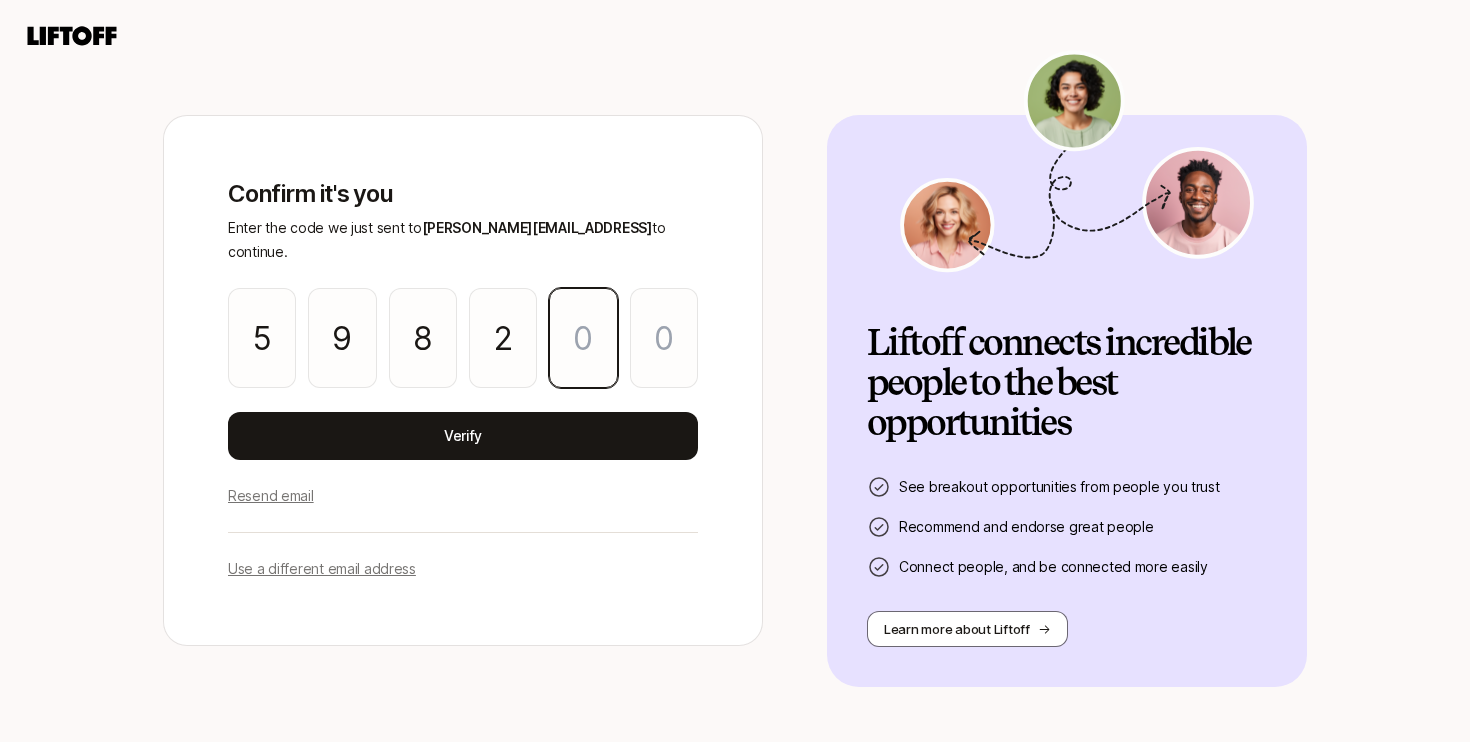 type on "9" 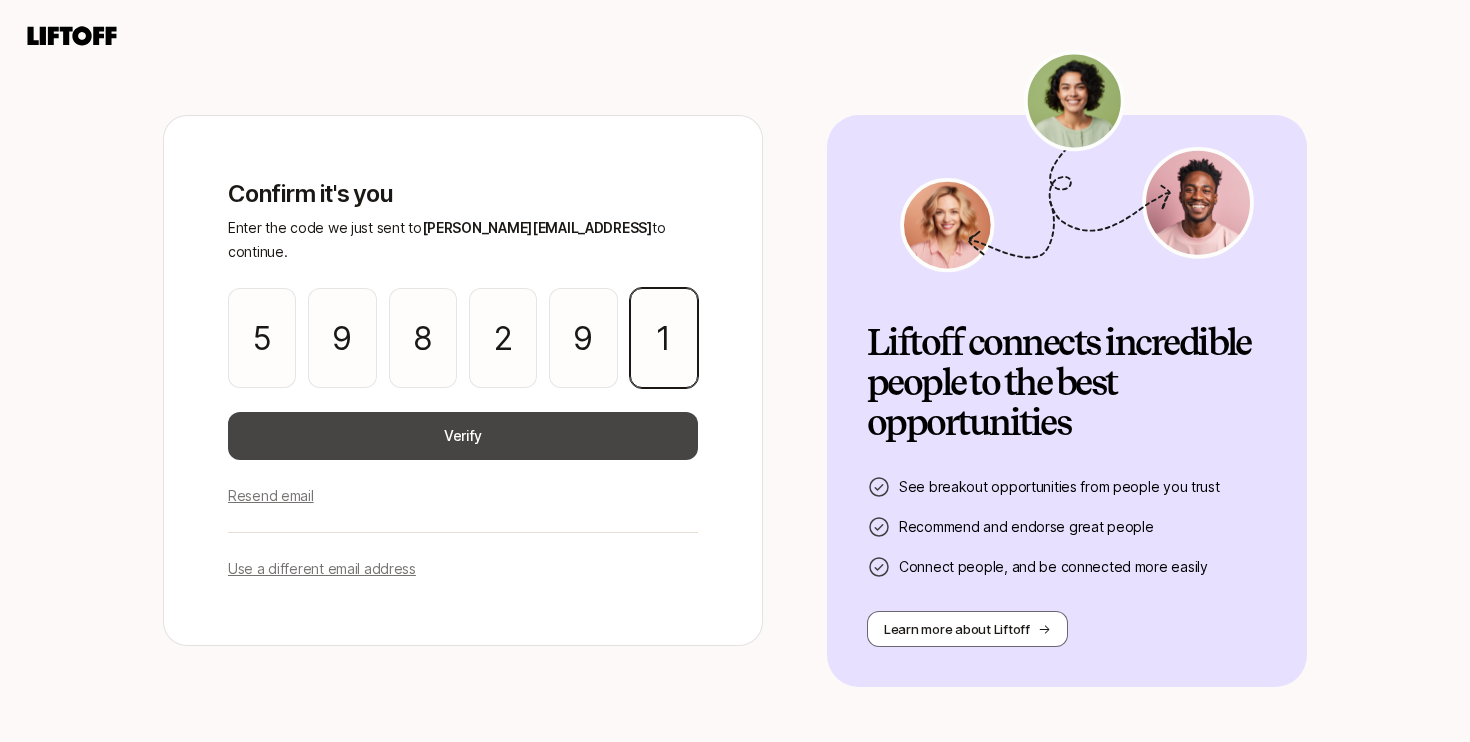 type on "1" 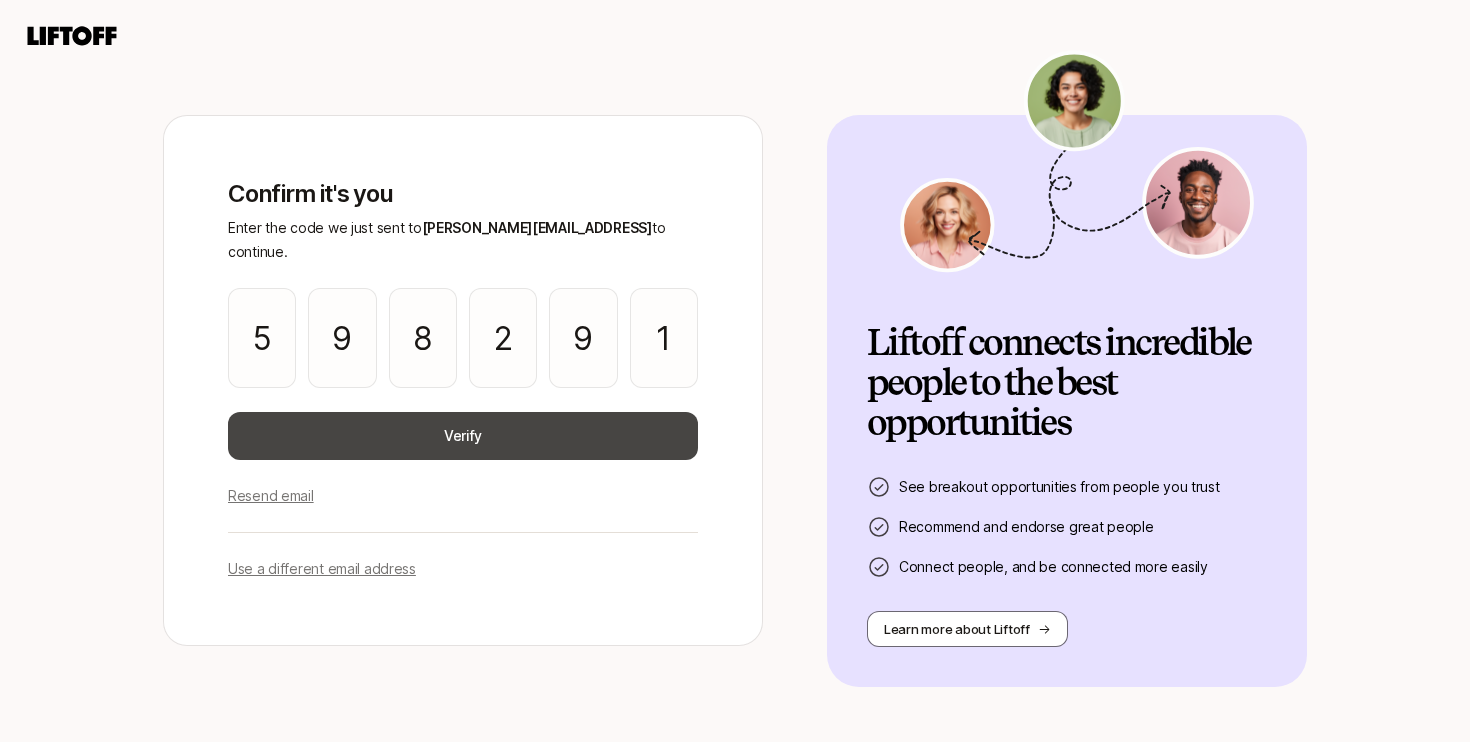 click on "Verify" at bounding box center [463, 436] 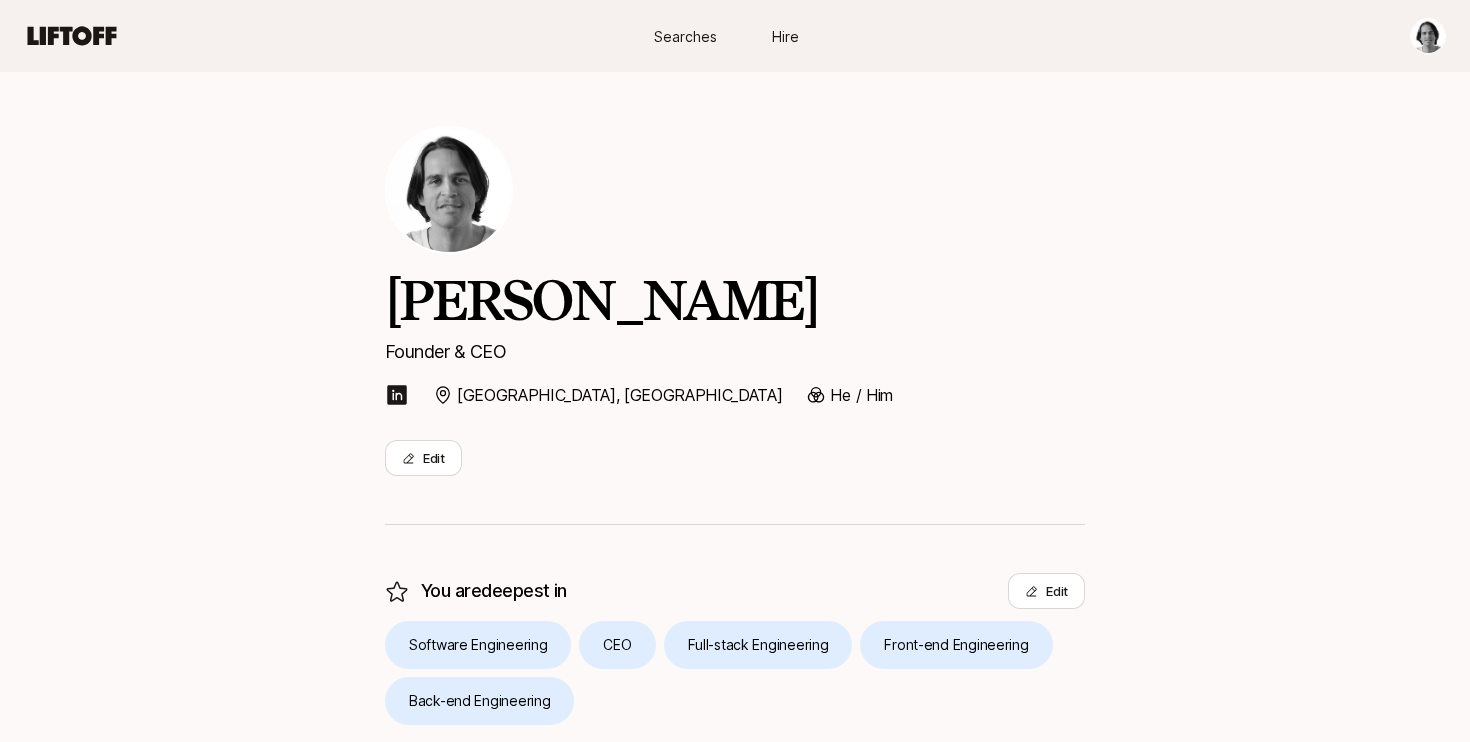 scroll, scrollTop: 0, scrollLeft: 0, axis: both 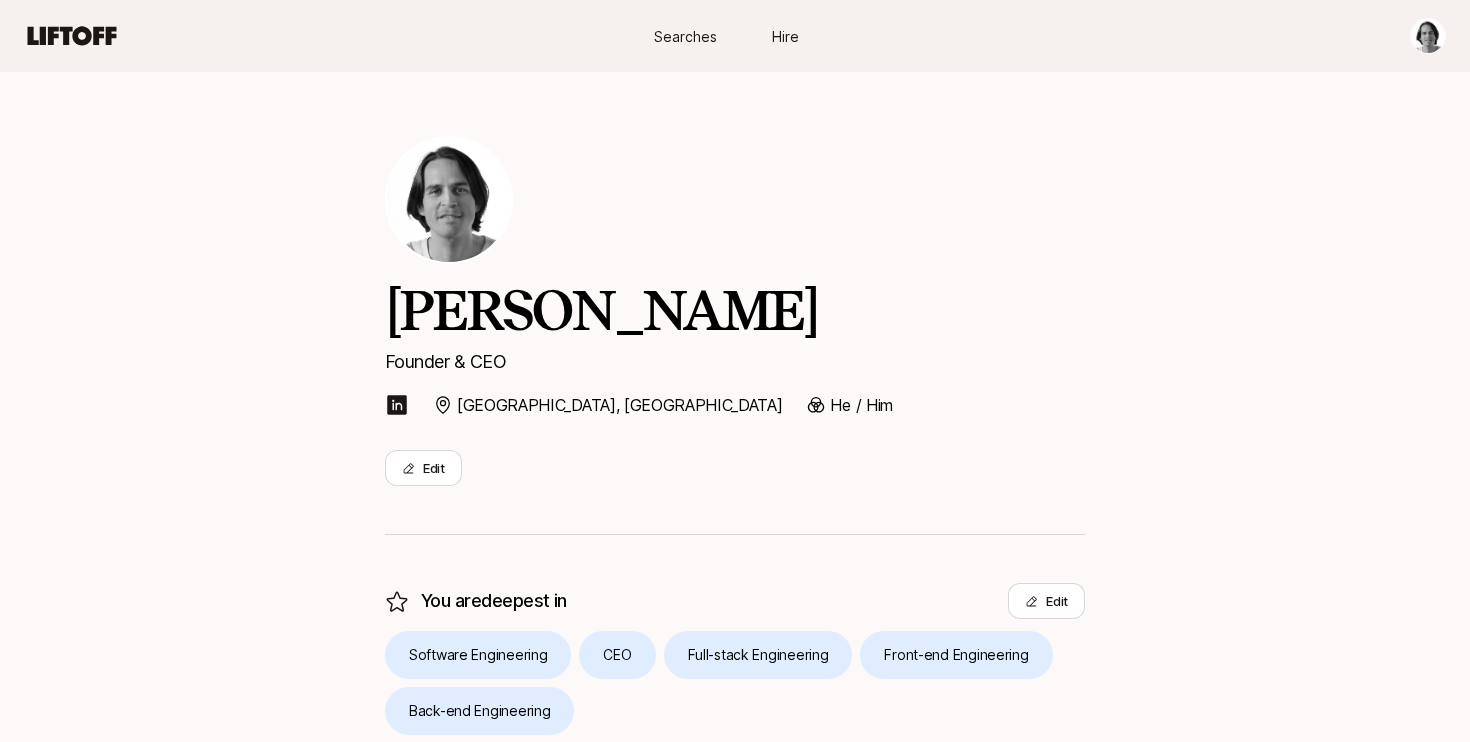 click on "Searches Hire Searches Hire [PERSON_NAME]   Founder & CEO [GEOGRAPHIC_DATA], [GEOGRAPHIC_DATA] He / Him Edit You are  deepest in  Edit Software Engineering CEO Full-stack Engineering Front-end Engineering Back-end Engineering You are interested in  Edit You haven’t added any tags yet You  can help connect in  Edit You haven’t added any tags yet x" at bounding box center [735, 371] 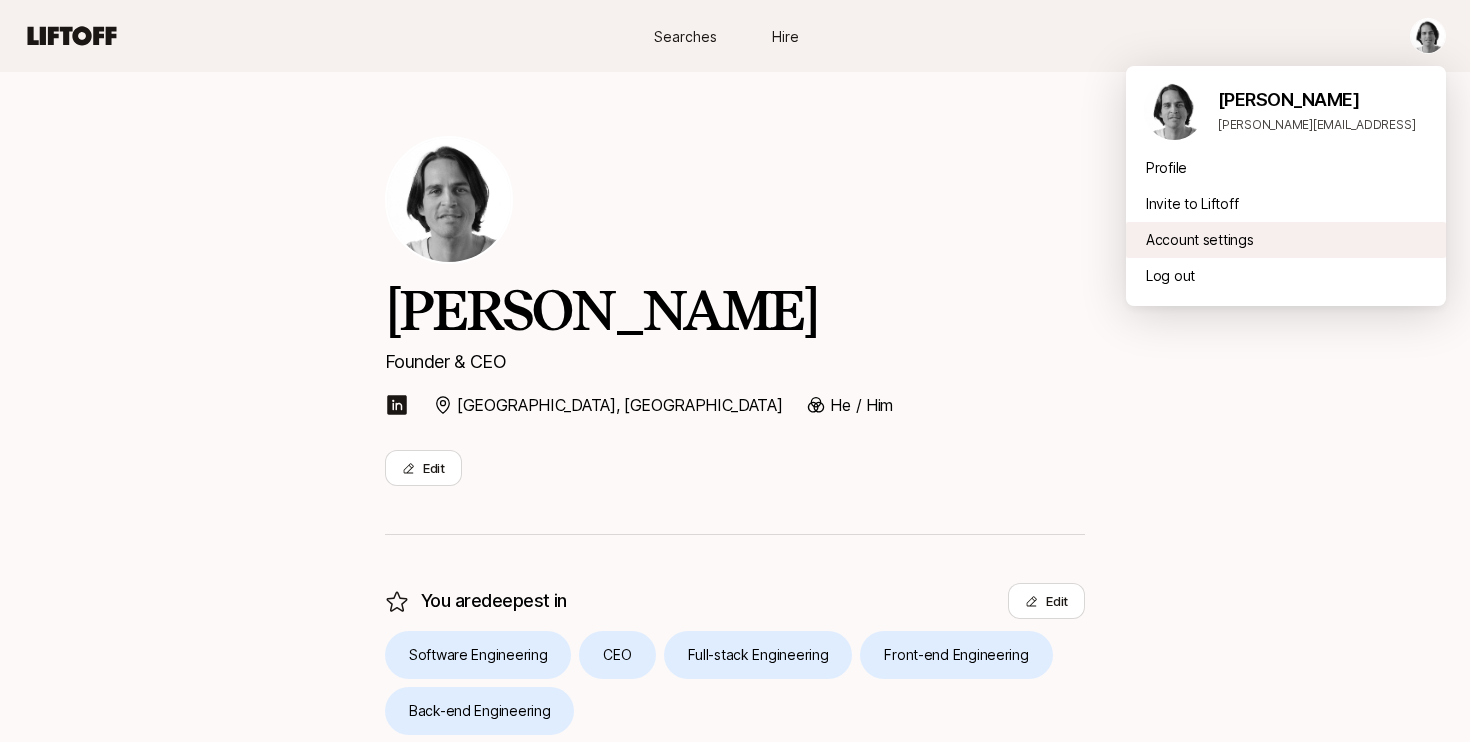 click on "Account settings" at bounding box center (1286, 240) 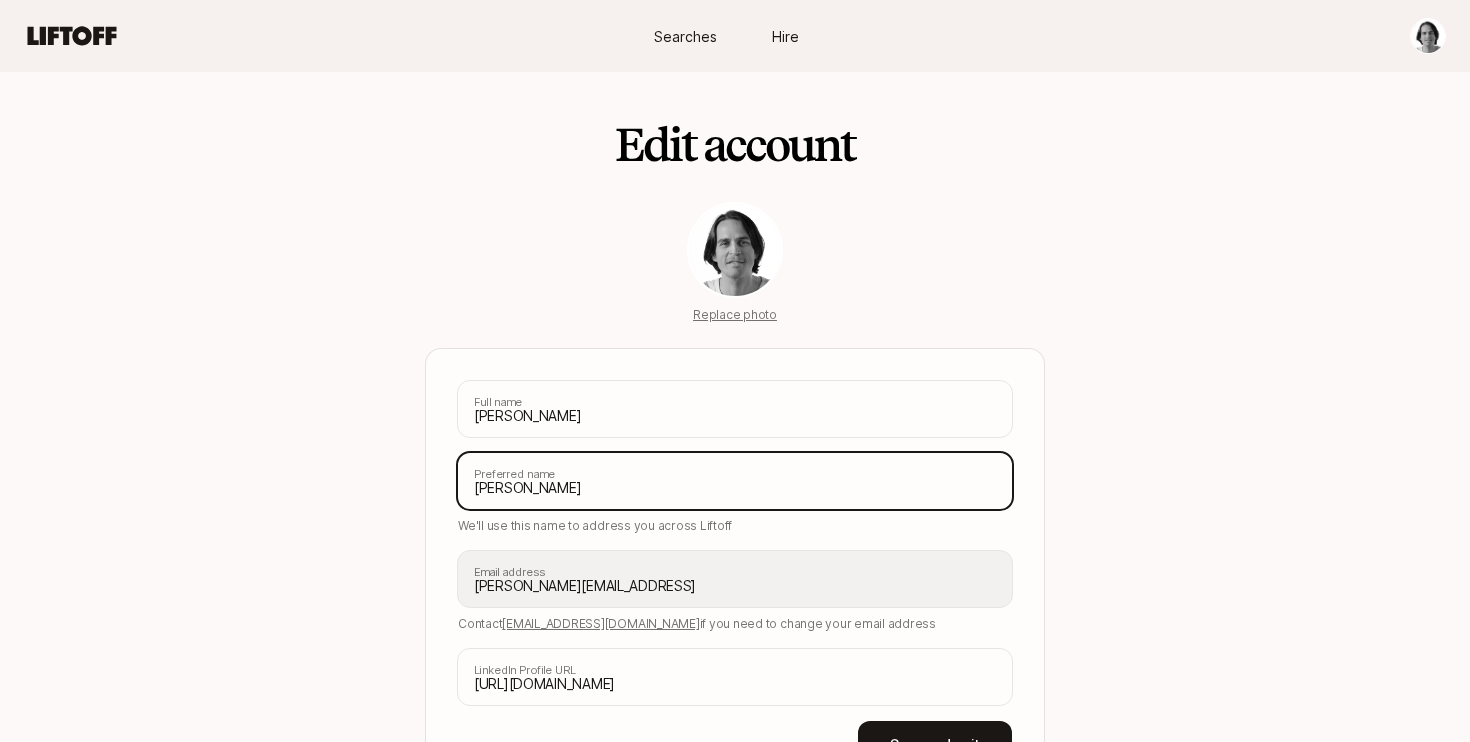 scroll, scrollTop: 140, scrollLeft: 0, axis: vertical 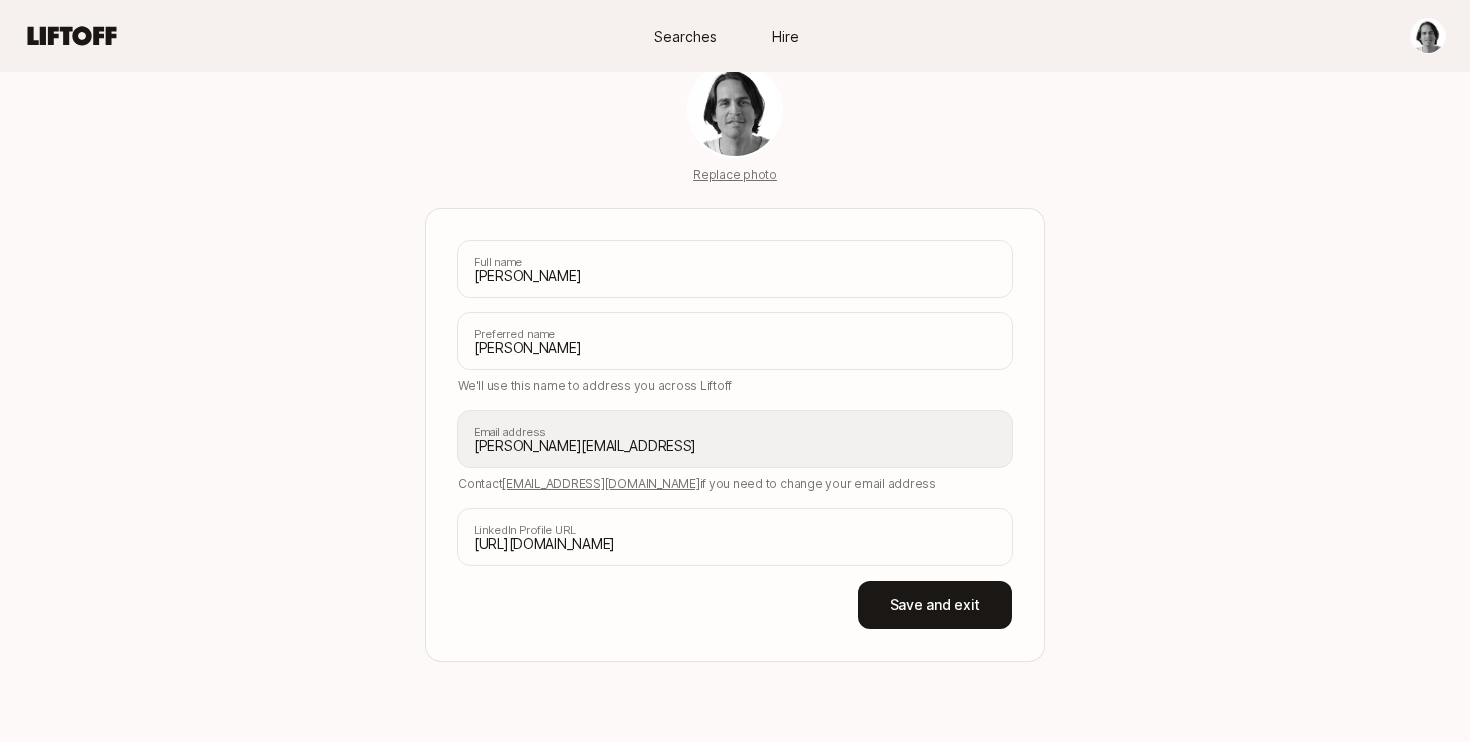 click on "Searches Hire" at bounding box center (735, 36) 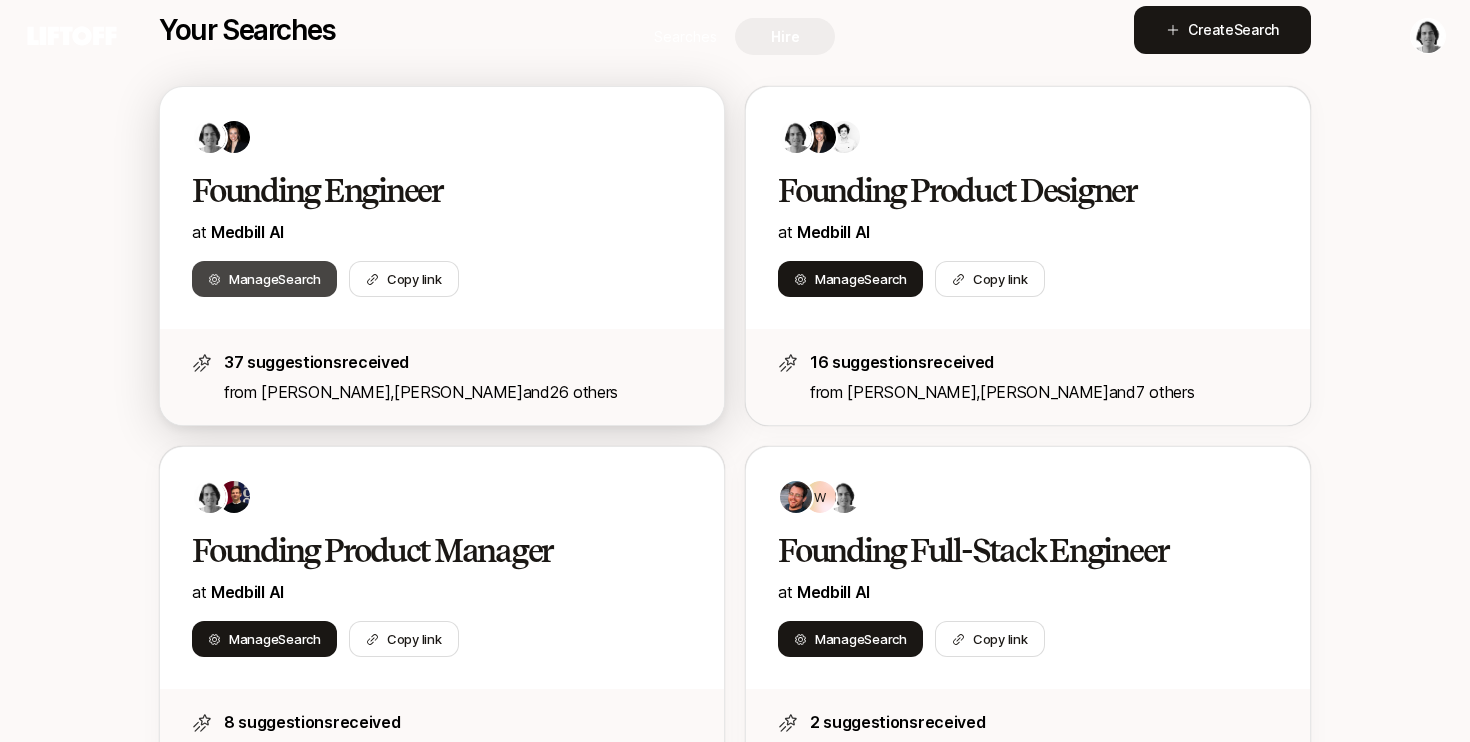 scroll, scrollTop: 263, scrollLeft: 0, axis: vertical 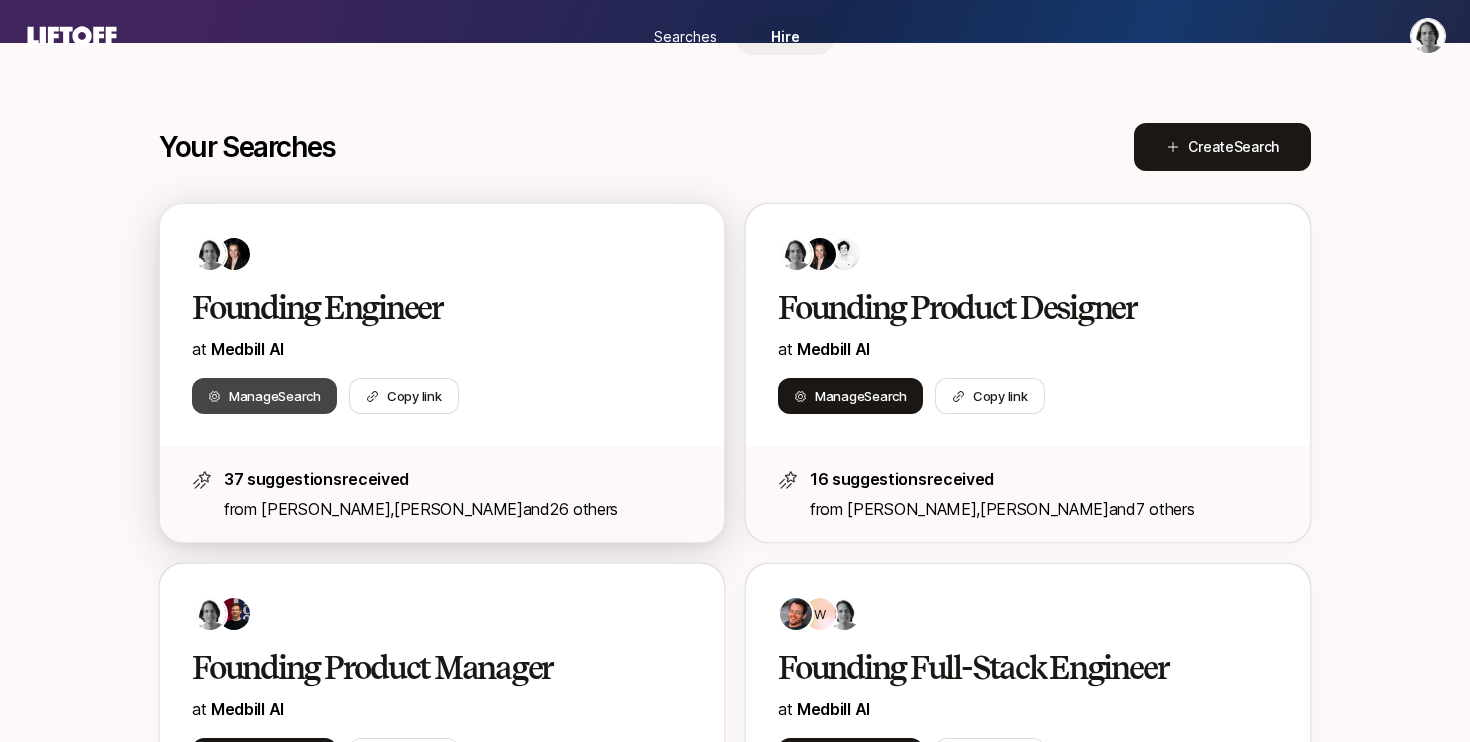 click on "Search" at bounding box center (299, 396) 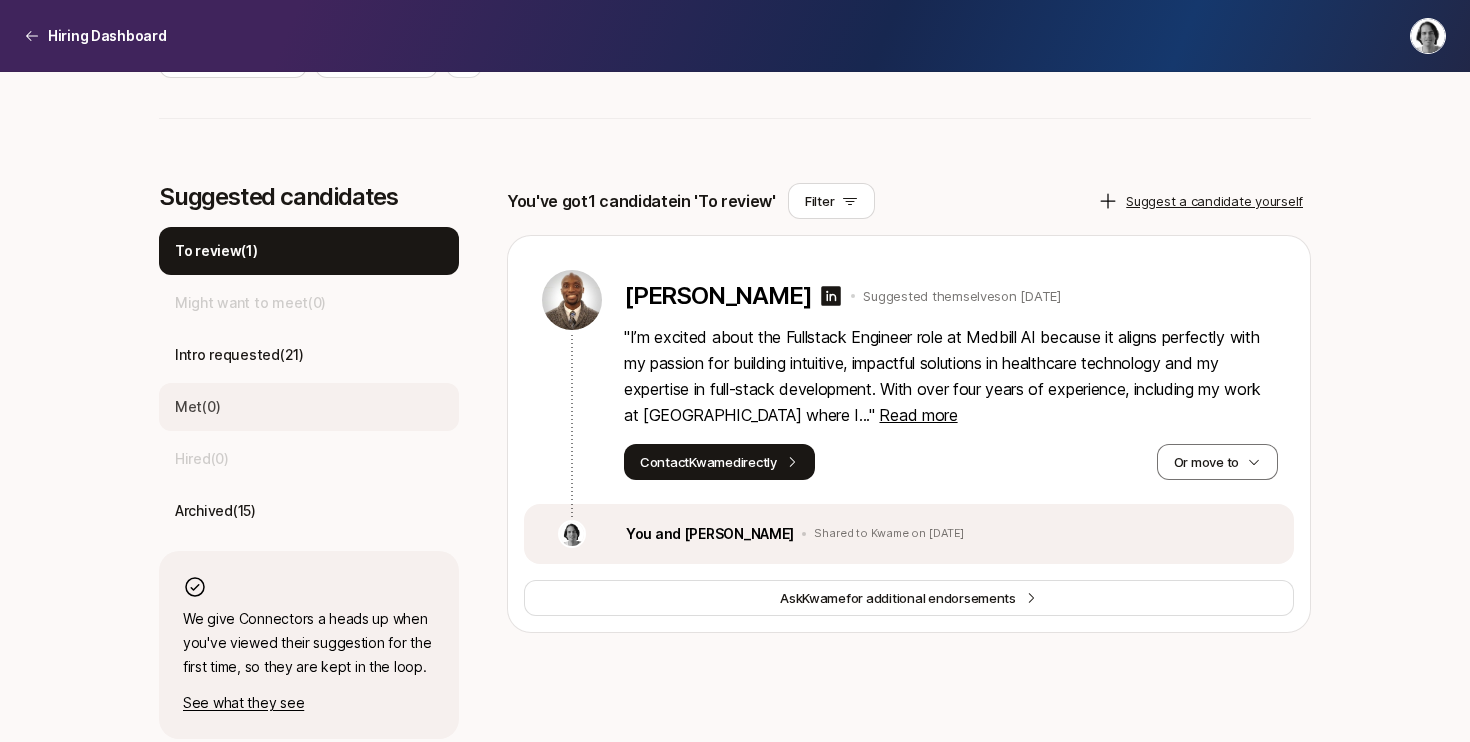 scroll, scrollTop: 0, scrollLeft: 0, axis: both 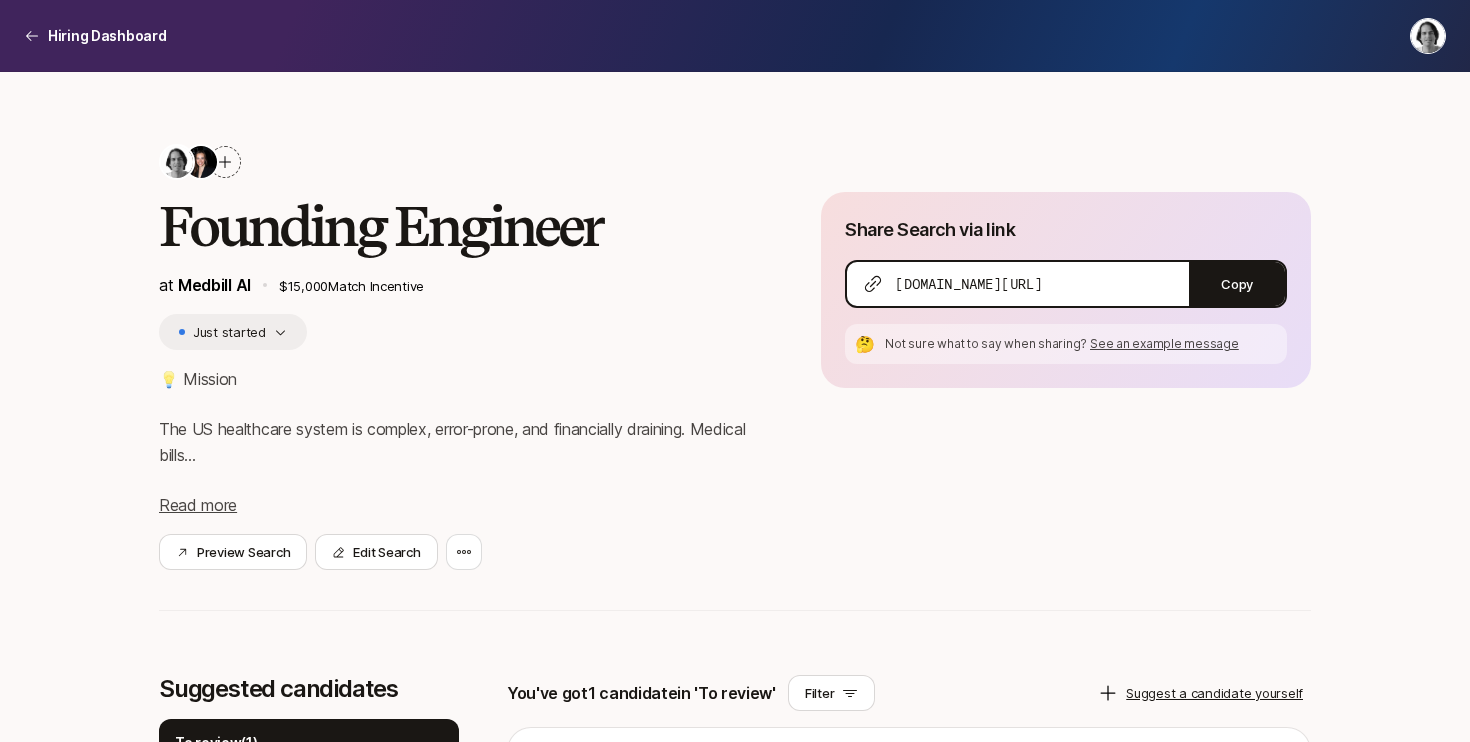 click at bounding box center (201, 162) 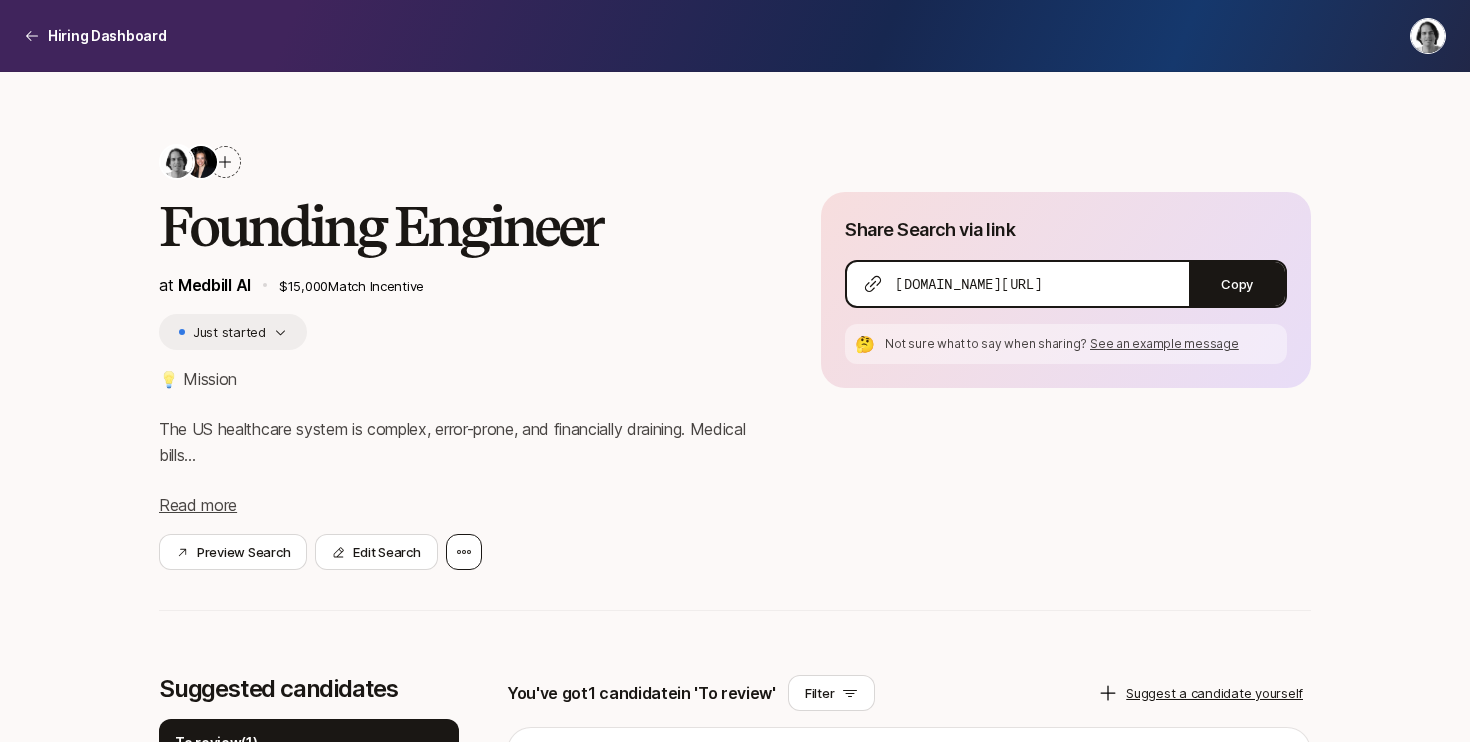 click at bounding box center (464, 552) 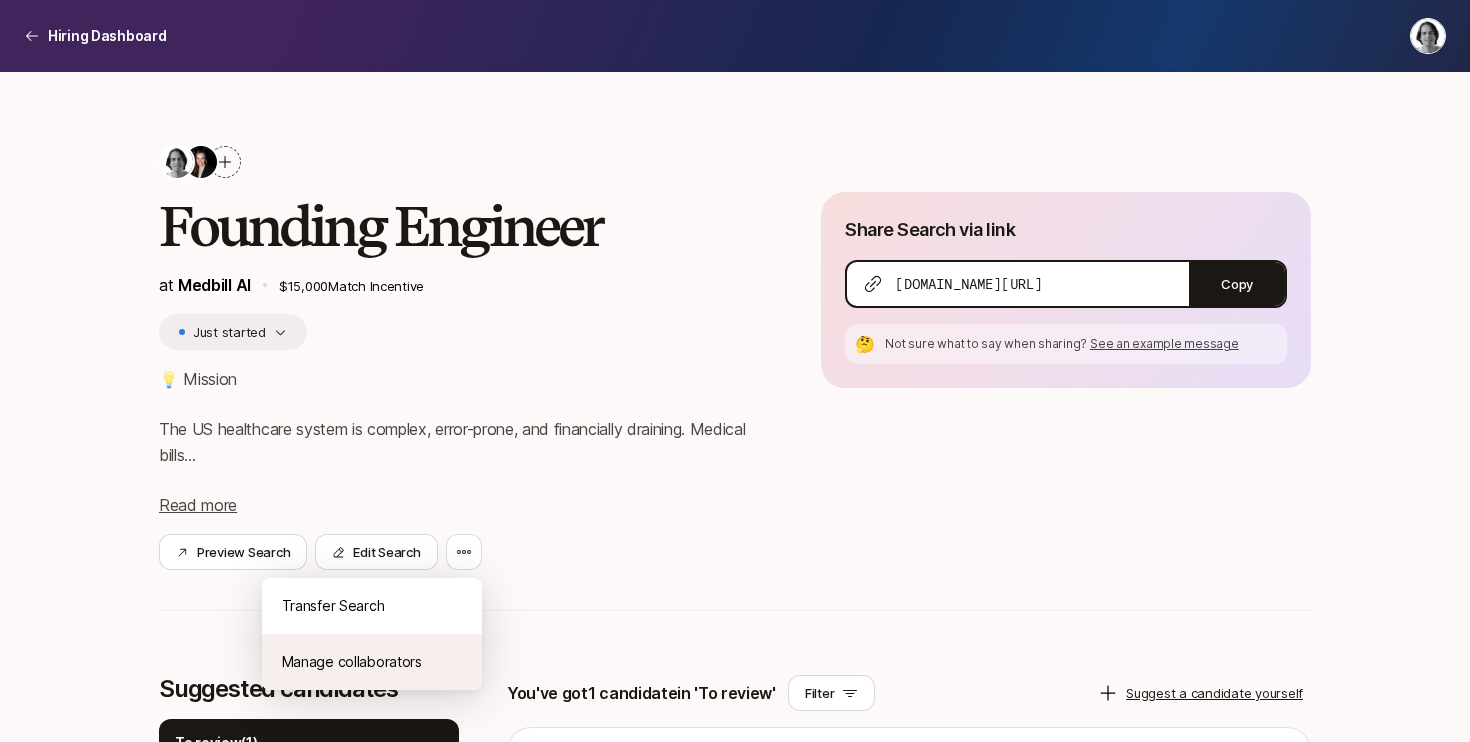click on "Manage collaborators" at bounding box center [372, 662] 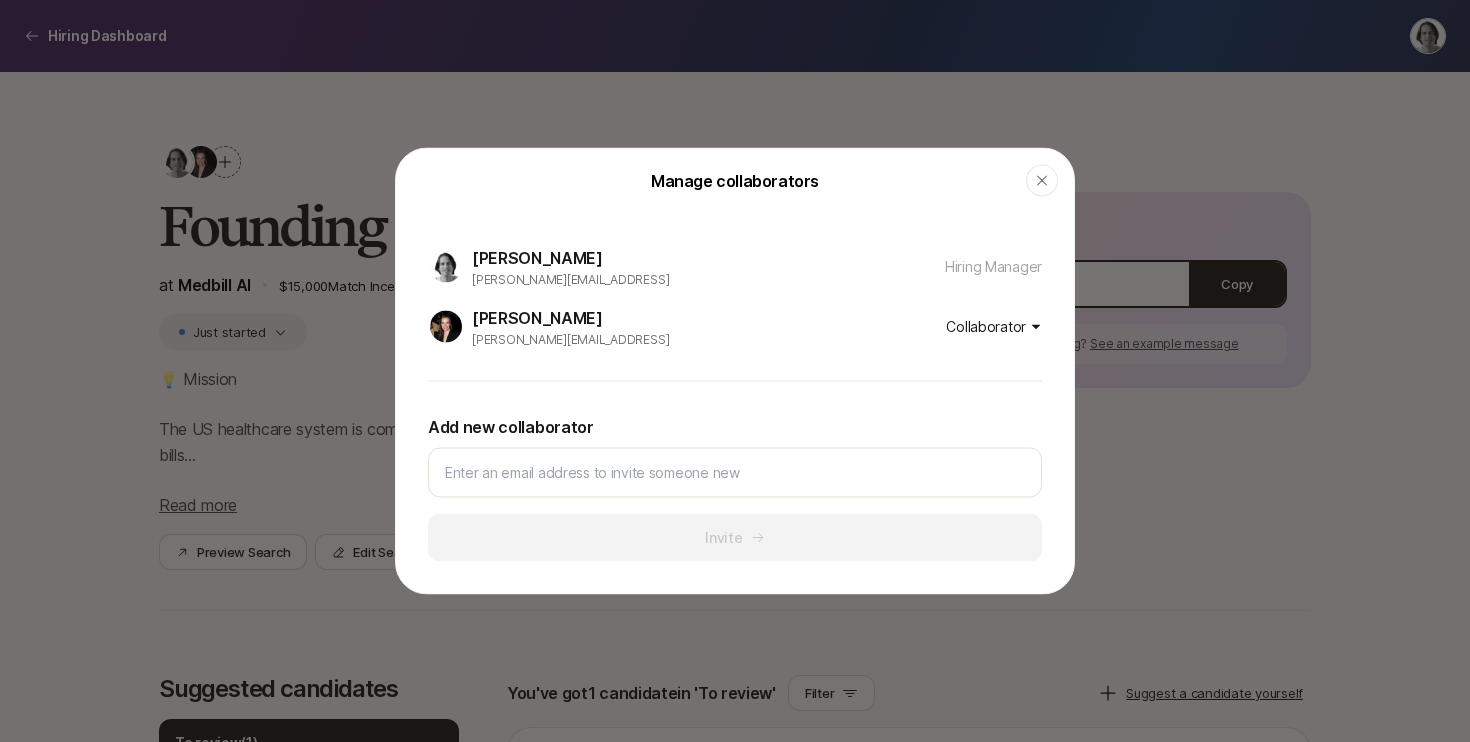 click on "Collaborator" at bounding box center [982, 327] 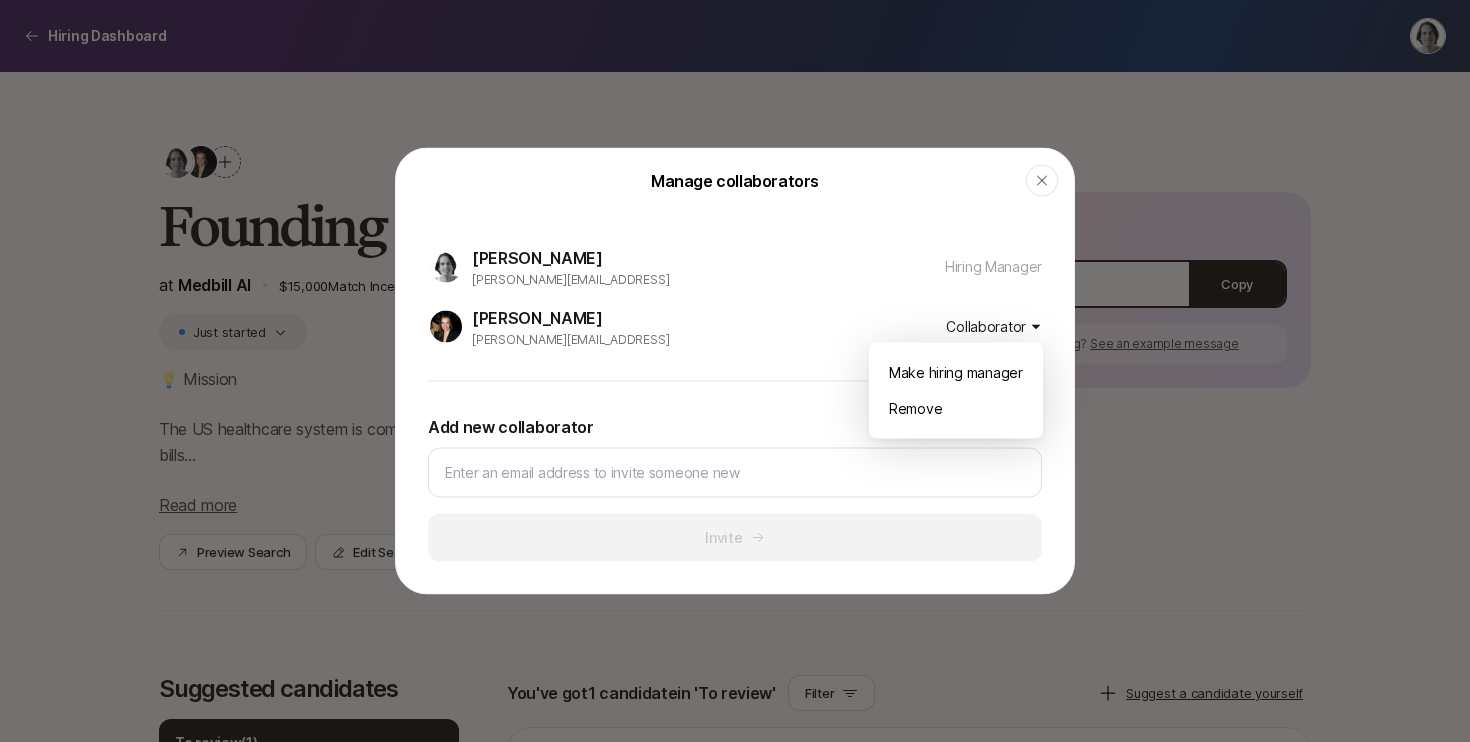click on "Hiring Dashboard Hiring Dashboard Founding Engineer at   Medbill AI $15,000  Match Incentive Just started 💡 Mission
The US healthcare system is complex, error-prone, and financially draining. Medical bills...   Read more Preview Search Edit Search Share Search via link [DOMAIN_NAME][URL]   Copy 🤔 Not sure what to say when sharing?   See an example message Suggested candidates To review  ( 1 ) Might want to meet  ( 0 ) Intro requested  ( 21 ) Met  ( 0 ) Hired  ( 0 ) Archived  ( 15 ) We give Connectors a heads up when you've viewed their suggestion for the first time, so they are kept in the loop. See what they see You've got  1 candidate  in 'To review' Filter Suggest a candidate yourself [PERSON_NAME] Suggested themselves  on [DATE] " "   Read more Contact  [PERSON_NAME]  directly Or move to You and [PERSON_NAME] to   [PERSON_NAME]   on [DATE] Ask  [PERSON_NAME]  for additional endorsements   We give Connectors a heads up when you've viewed their suggestion for the first time, so they are kept in the loop. x Close" at bounding box center (735, 371) 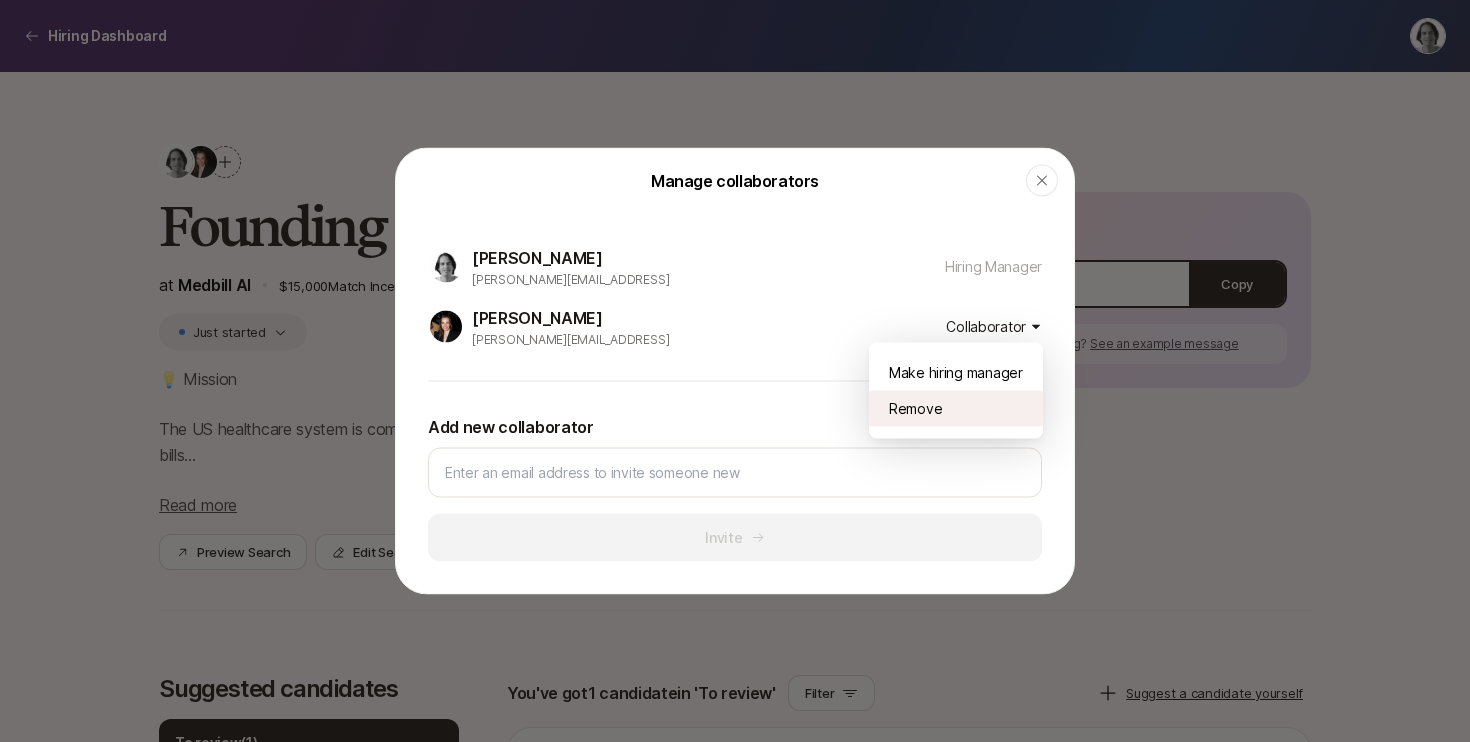 click on "Remove" at bounding box center (956, 409) 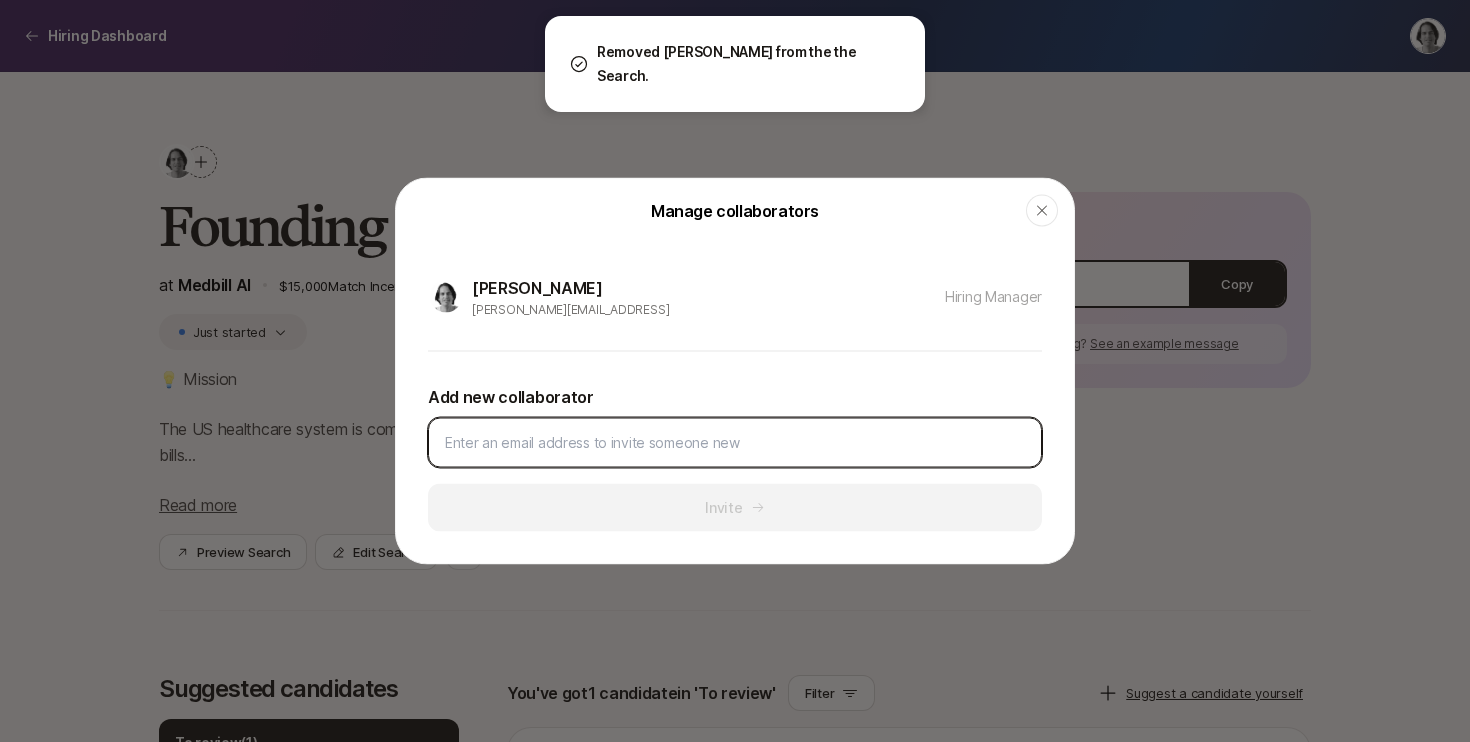 click at bounding box center [735, 443] 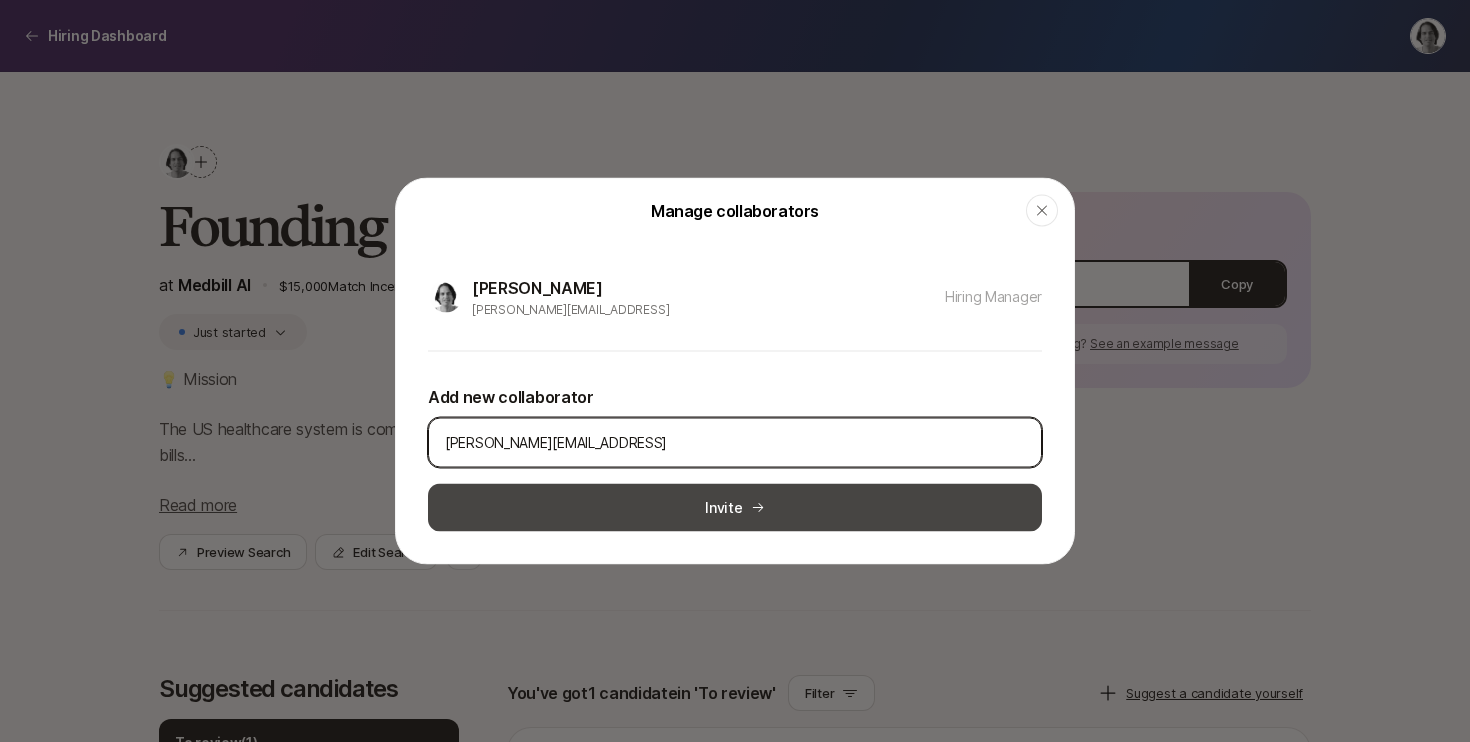 type on "[PERSON_NAME][EMAIL_ADDRESS]" 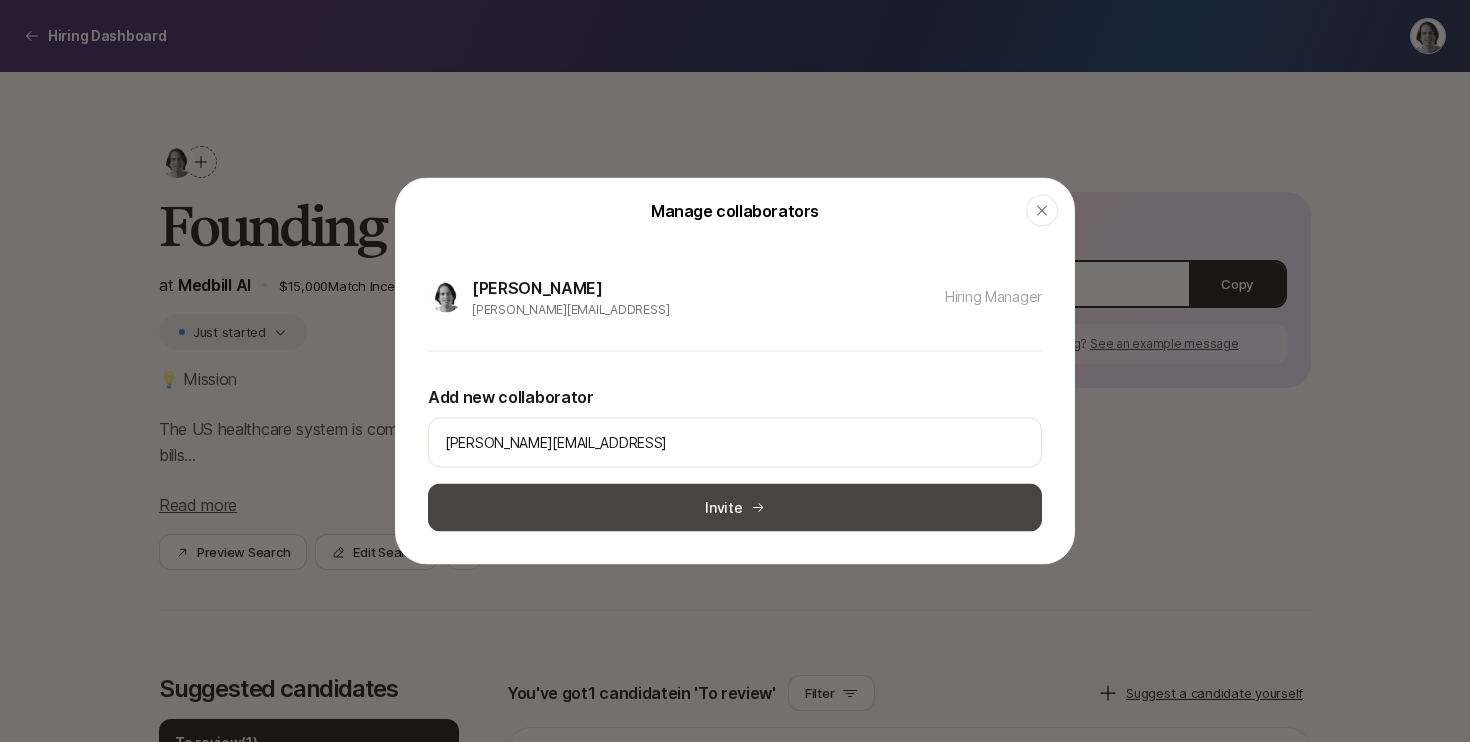 click on "Invite" at bounding box center [735, 508] 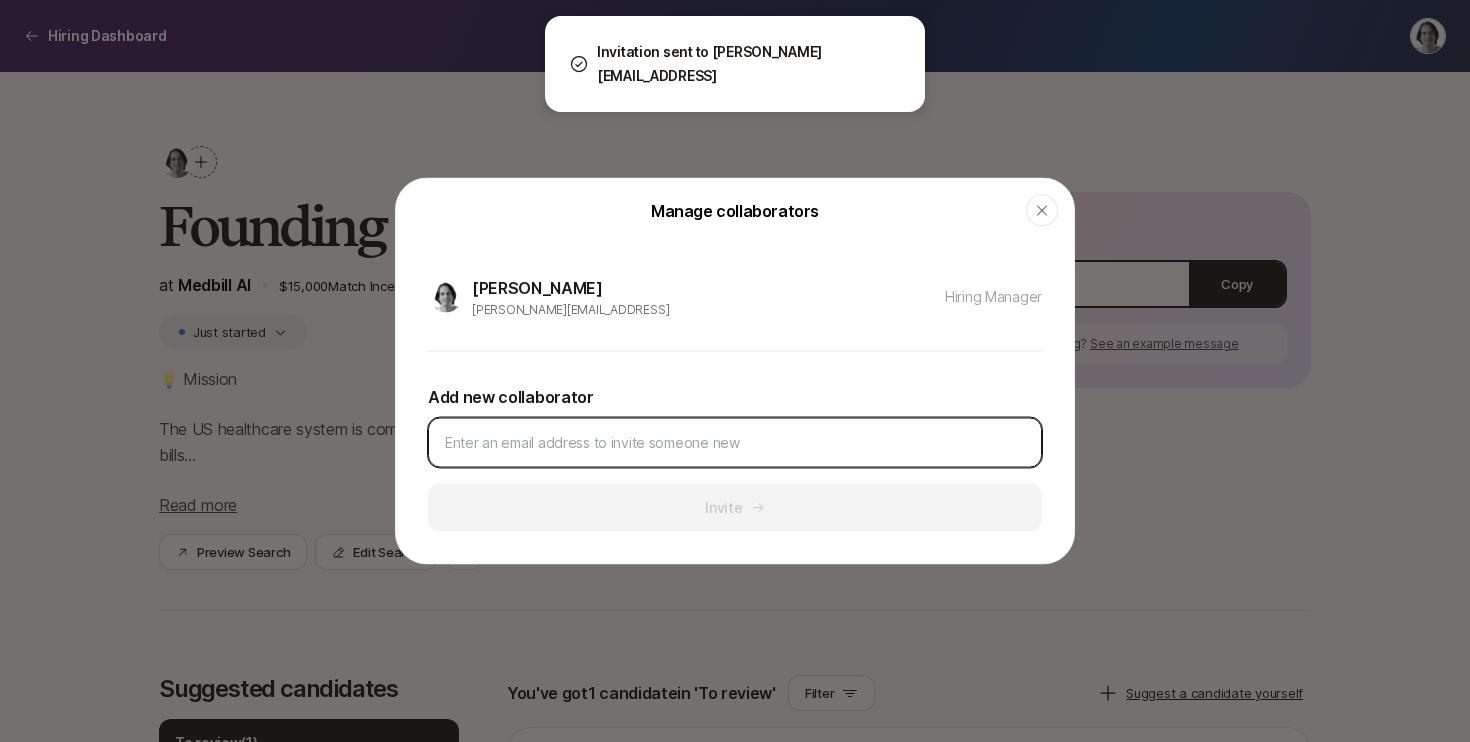 click at bounding box center [735, 443] 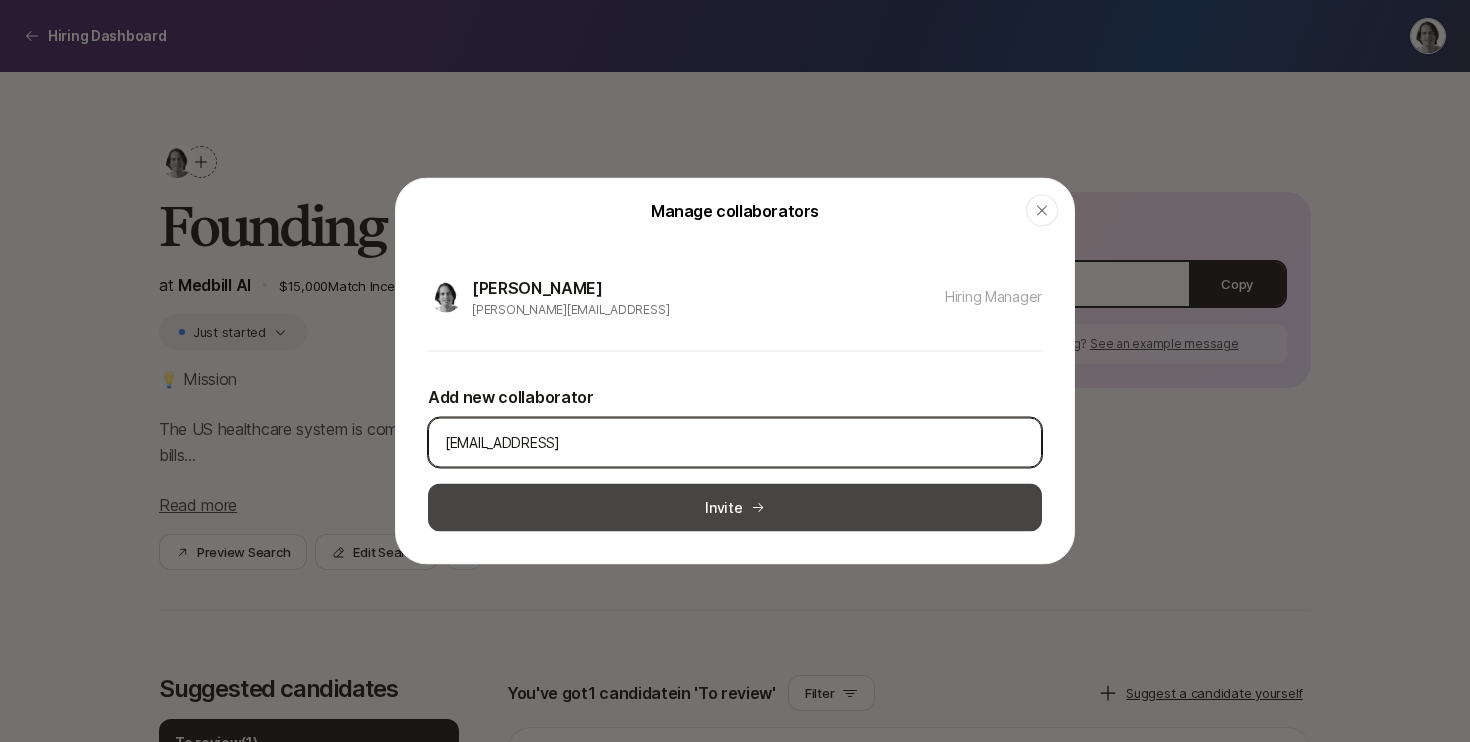 type on "[EMAIL_ADDRESS]" 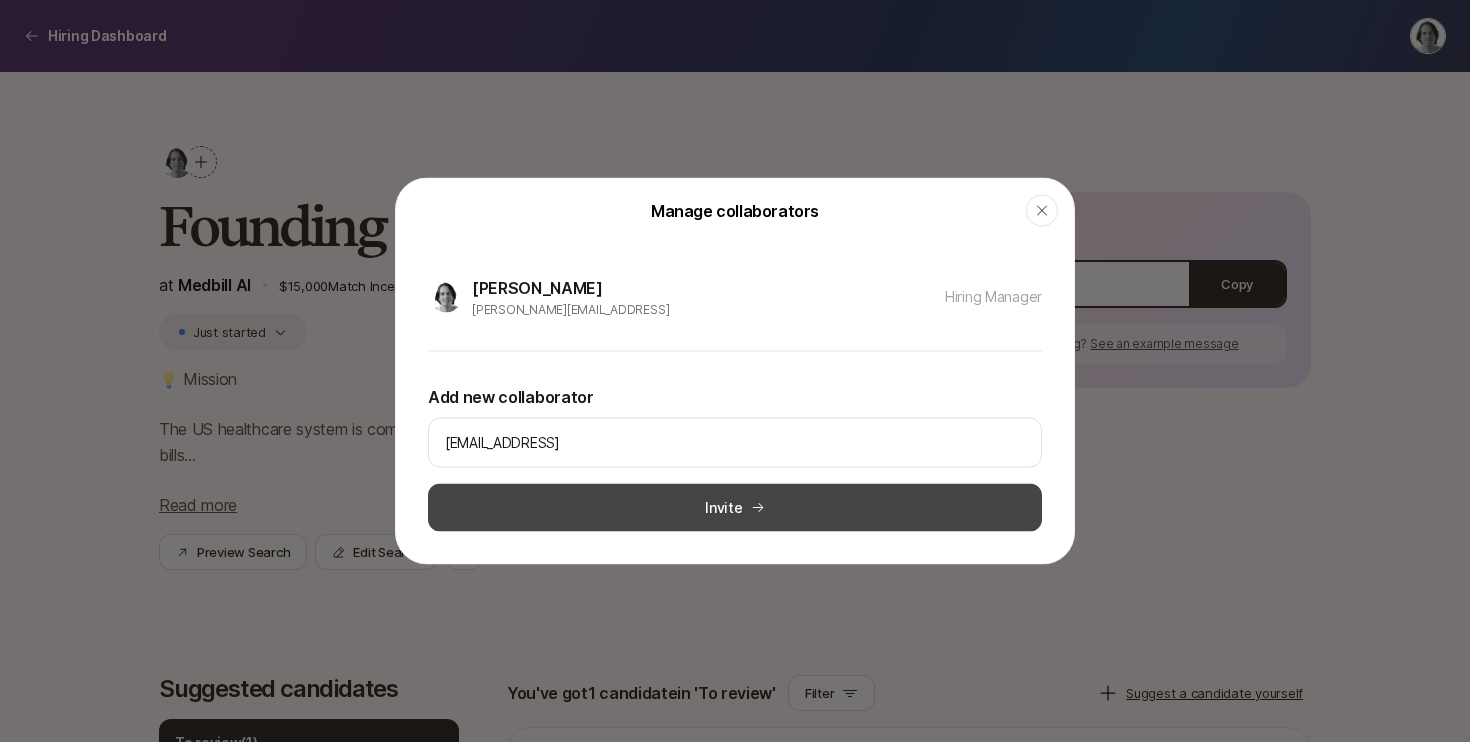 click on "Invite" at bounding box center [735, 508] 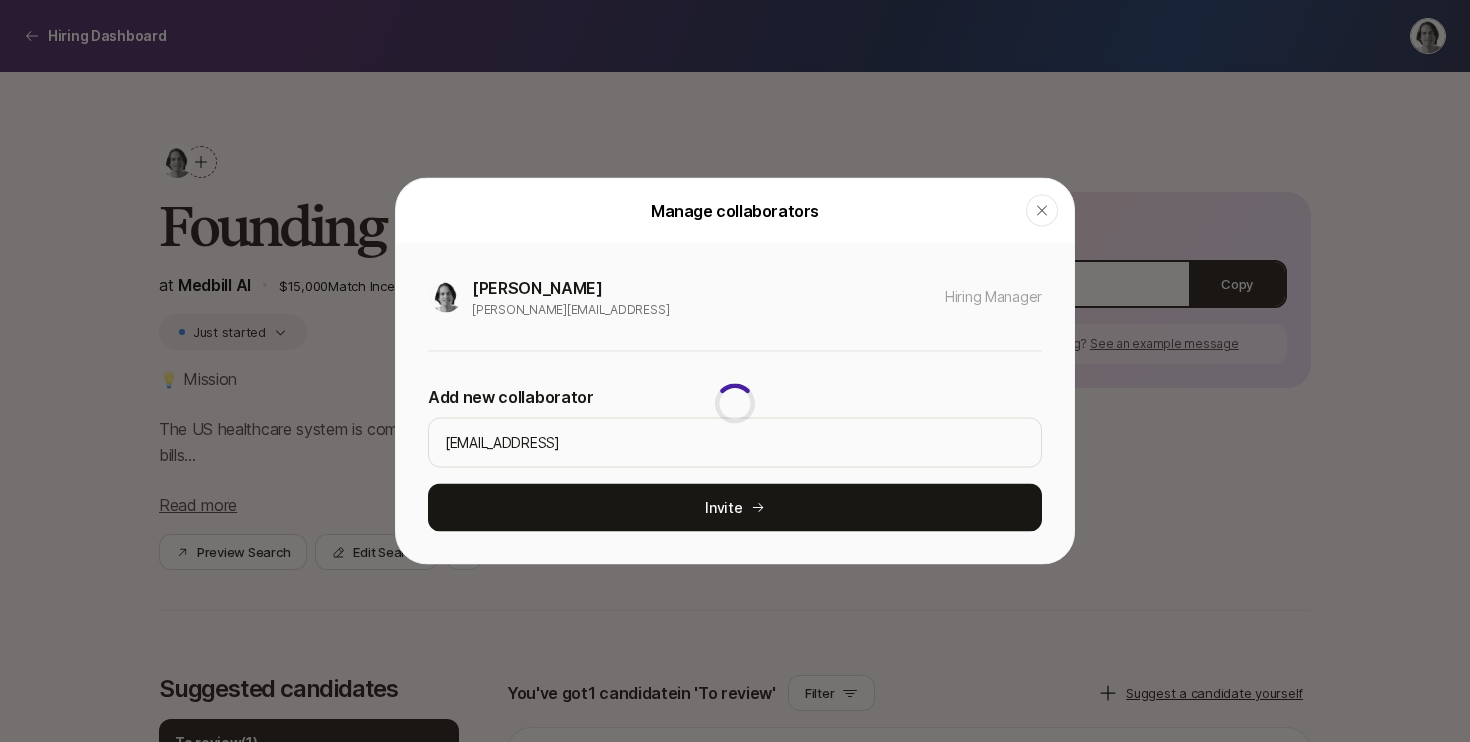 type 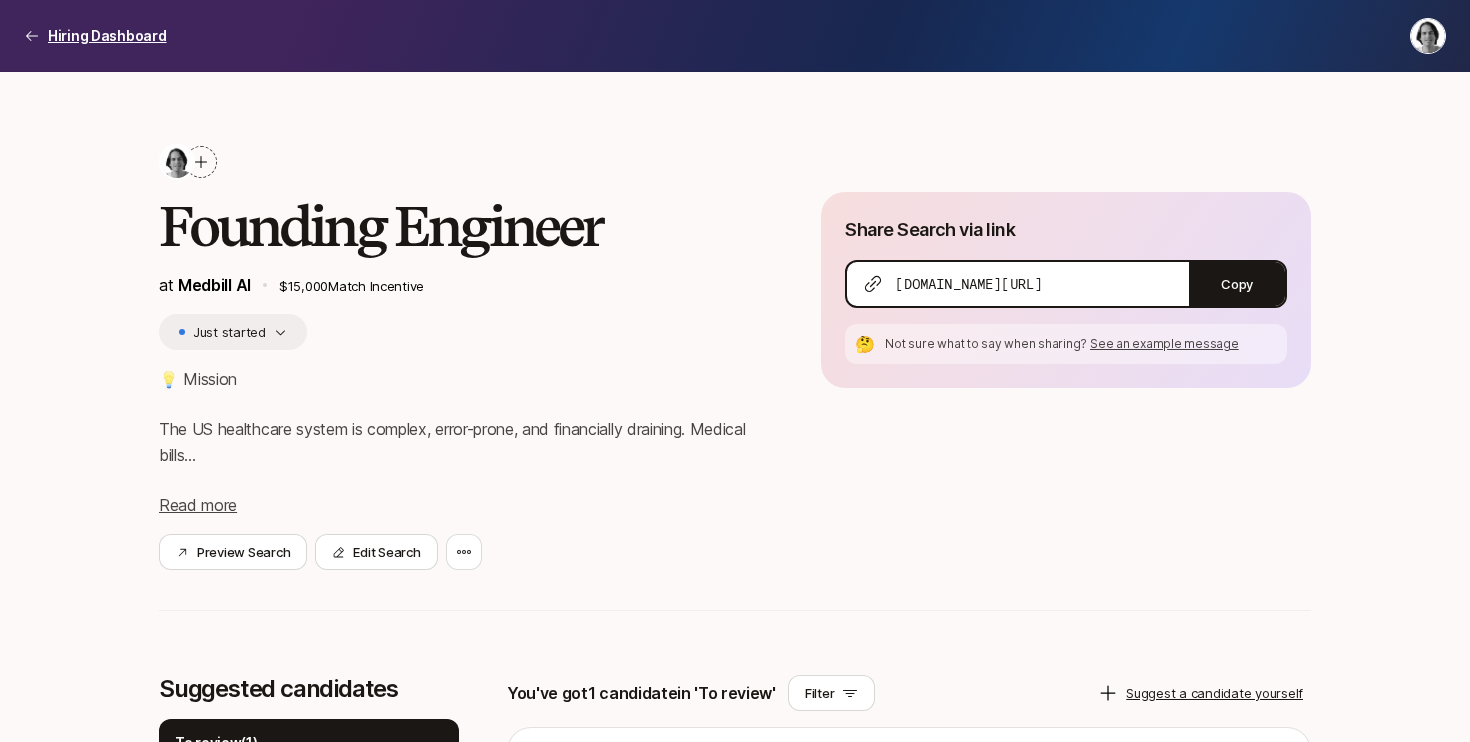 click 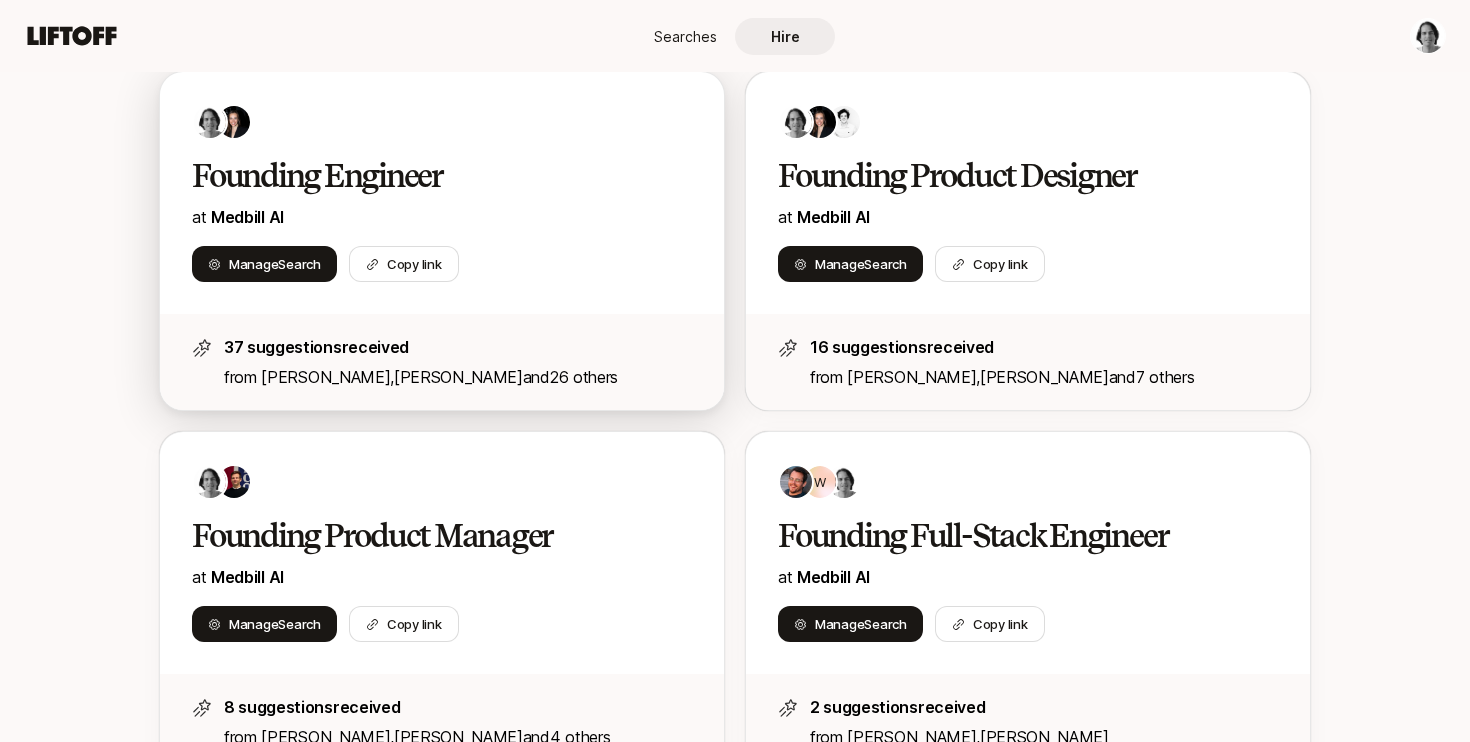 scroll, scrollTop: 409, scrollLeft: 0, axis: vertical 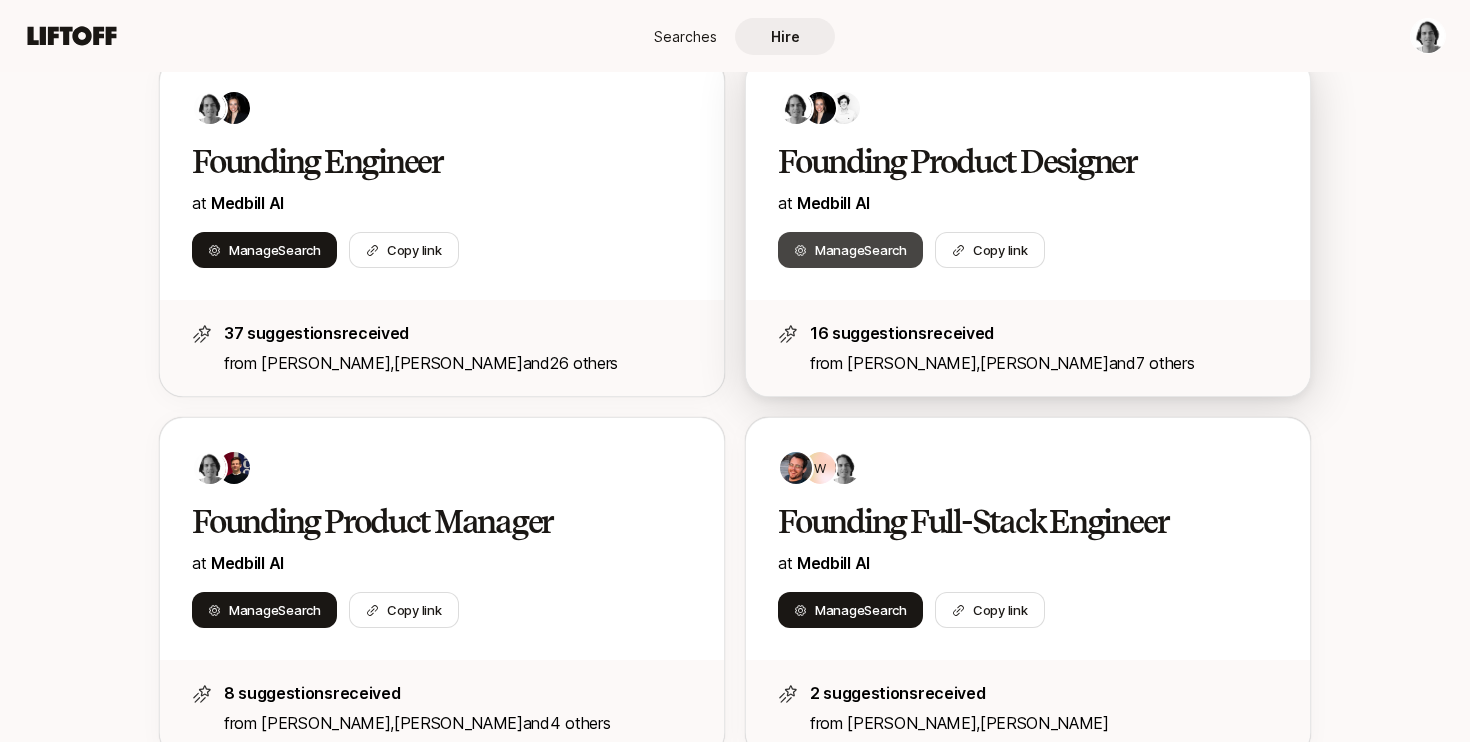 click on "Search" at bounding box center (885, 250) 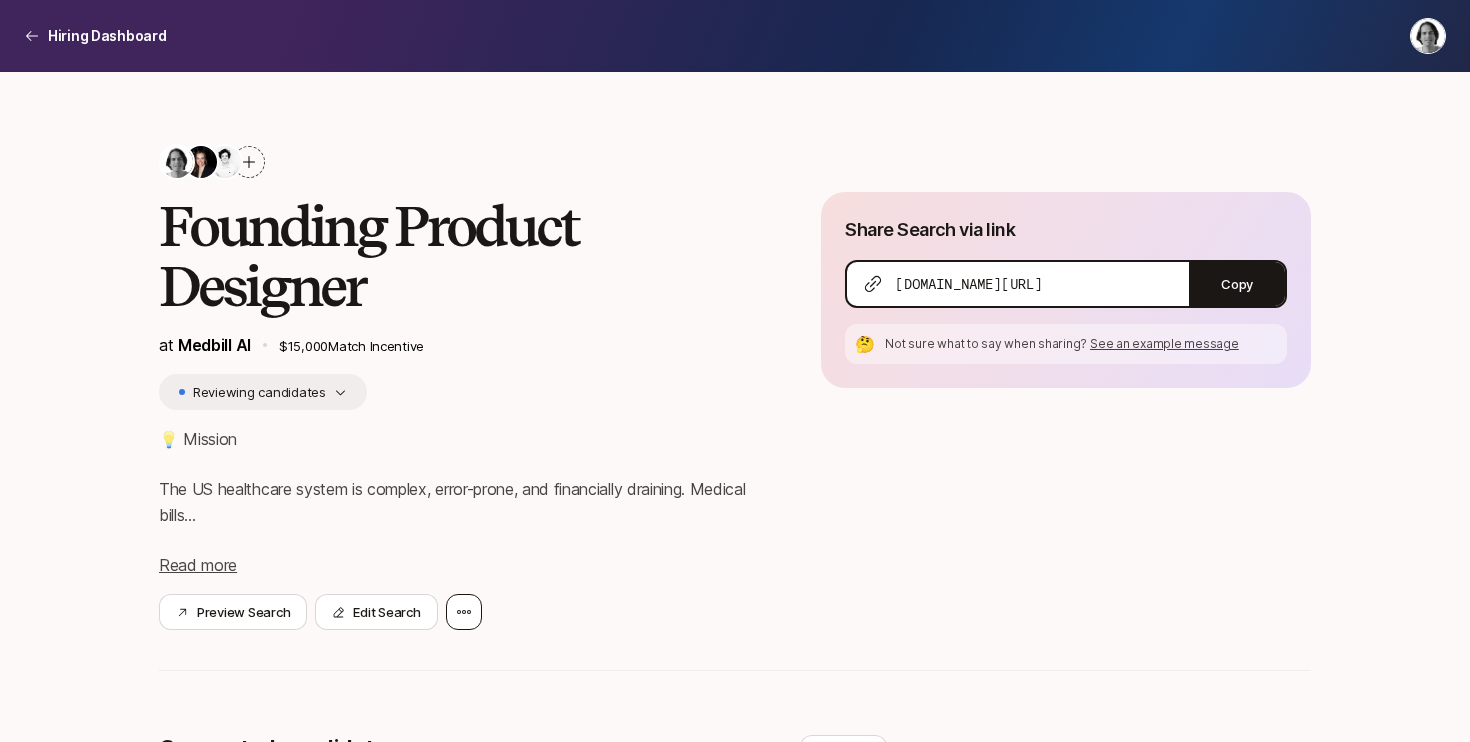 click 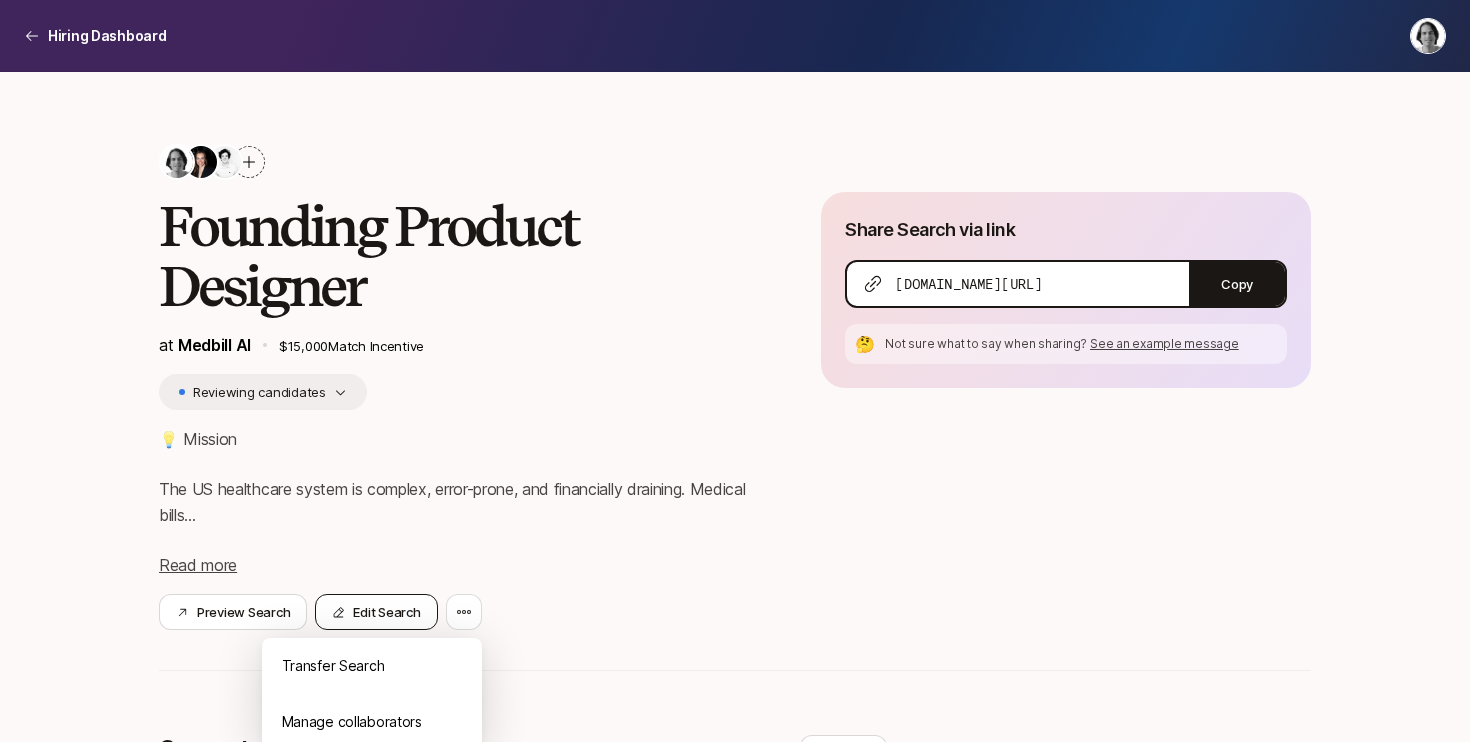 click on "Edit Search" at bounding box center [376, 612] 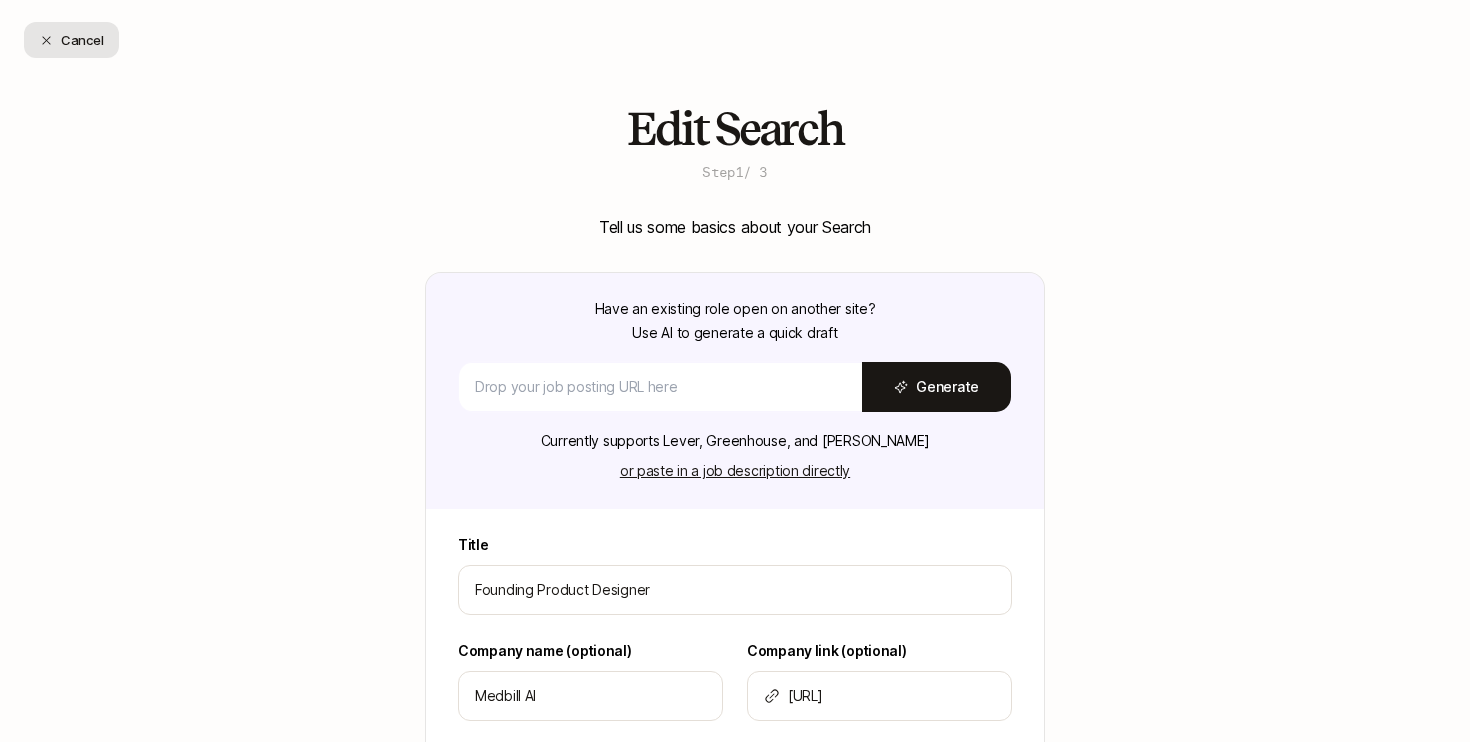 click on "Cancel" at bounding box center (71, 40) 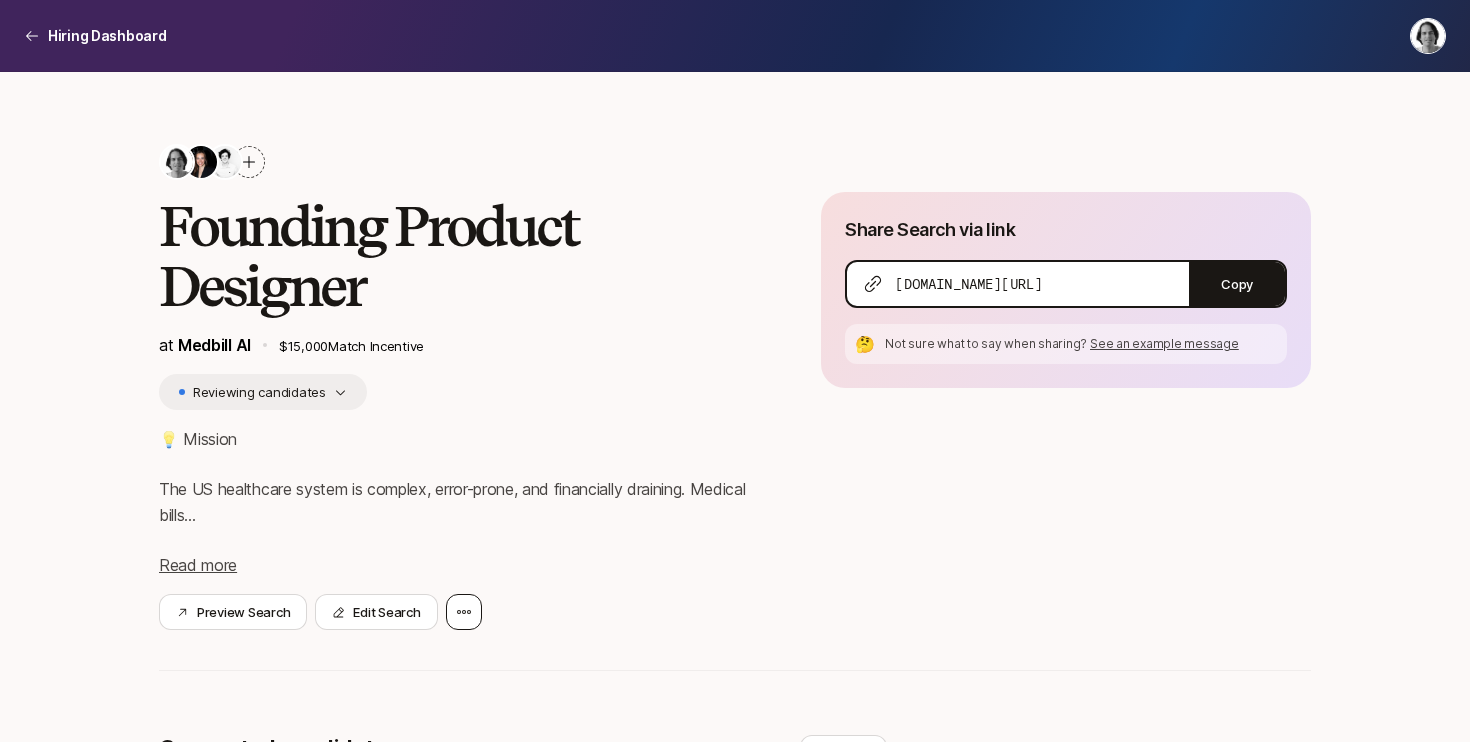 click at bounding box center (464, 612) 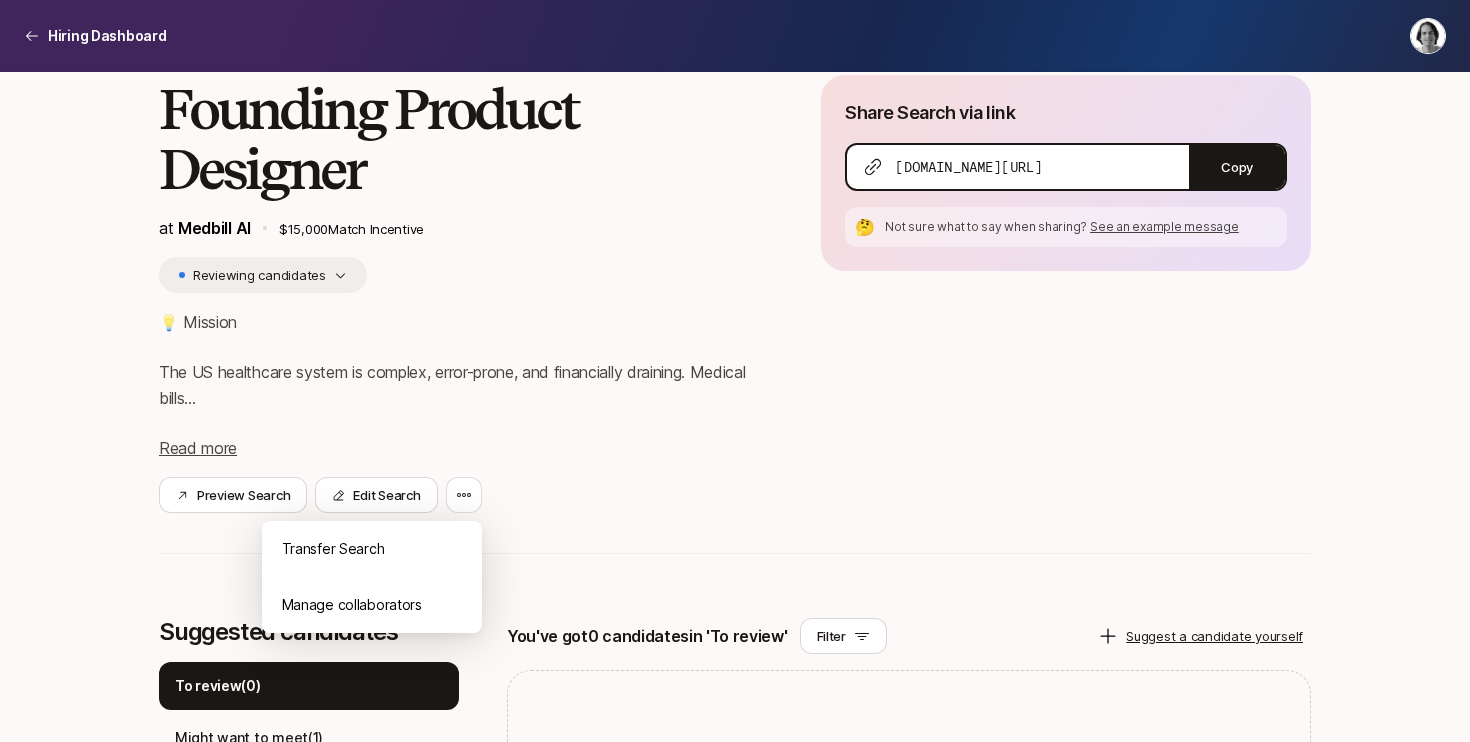 scroll, scrollTop: 169, scrollLeft: 0, axis: vertical 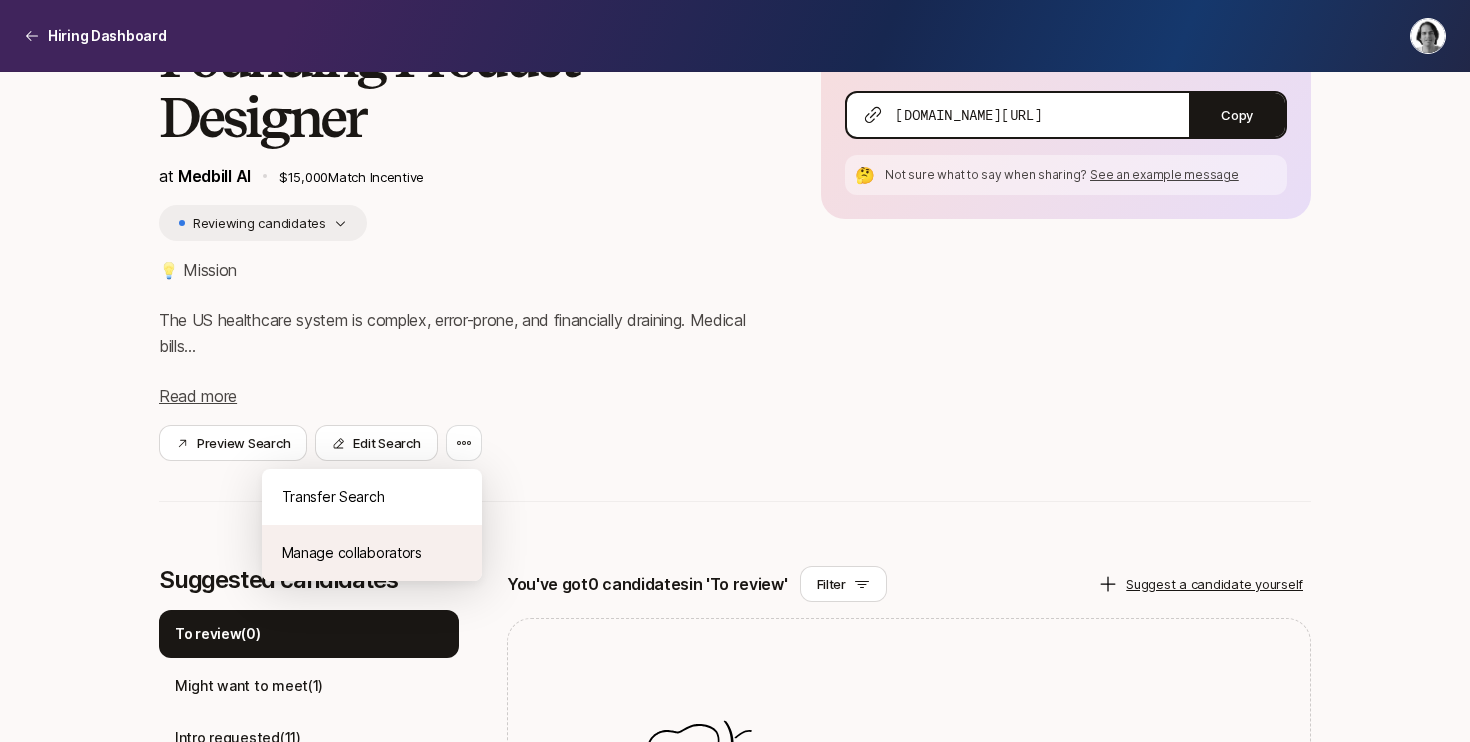 click on "Manage collaborators" at bounding box center (372, 553) 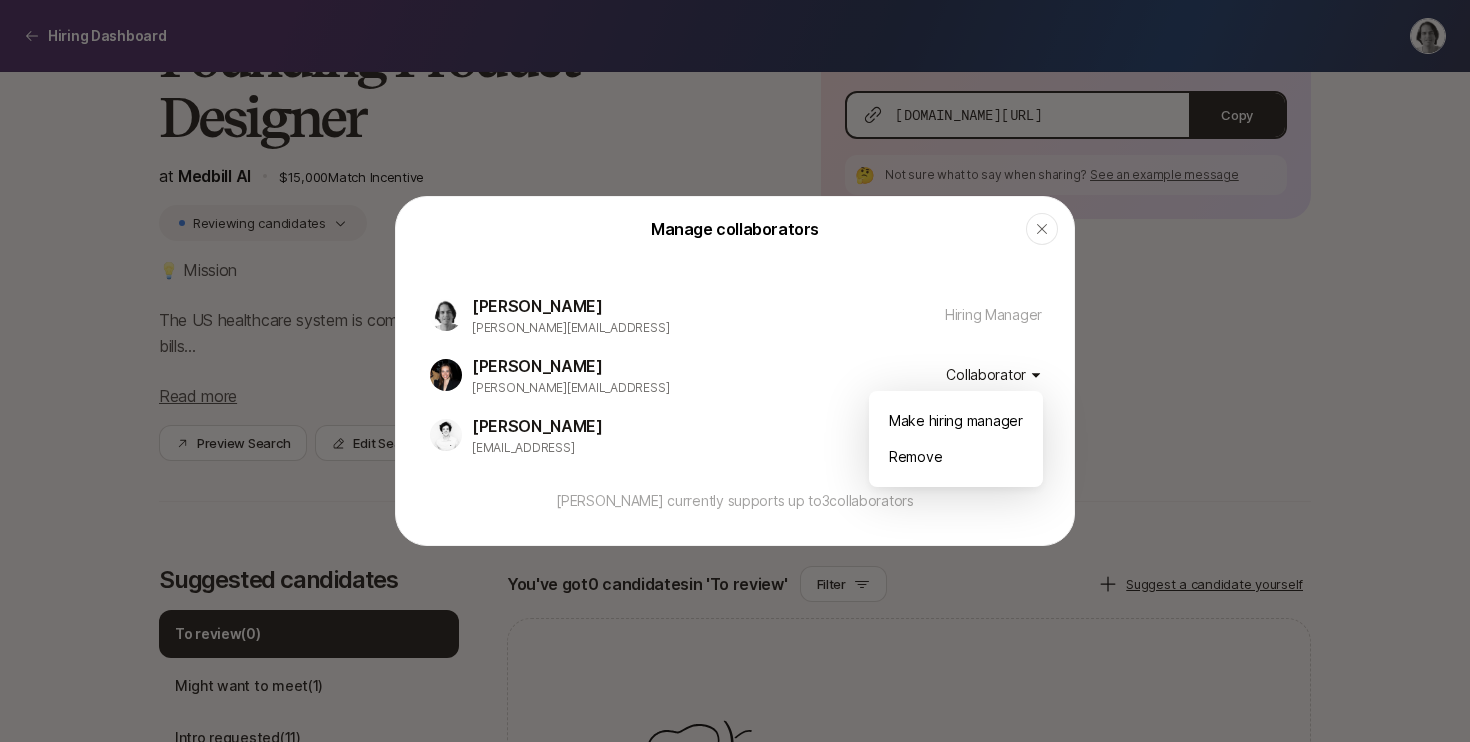 click on "Hiring Dashboard Hiring Dashboard Founding Product Designer at   Medbill AI $15,000  Match Incentive Reviewing candidates 💡 Mission
The US healthcare system is complex, error-prone, and financially draining. Medical bills...   Read more Preview Search Edit Search Share Search via link [DOMAIN_NAME][URL]   Copy 🤔 Not sure what to say when sharing?   See an example message Suggested candidates To review  ( 0 ) Might want to meet  ( 1 ) Intro requested  ( 11 ) Met  ( 0 ) Hired  ( 0 ) Archived  ( 4 ) We give Connectors a heads up when you've viewed their suggestion for the first time, so they are kept in the loop. See what they see You've got  0 candidates  in 'To review' Filter Suggest a candidate yourself You've reviewed all your candidates Share your Search with more people you know so they can send you more great candidates. We give Connectors a heads up when you've viewed their suggestion for the first time, so they are kept in the loop. See what they see x Manage collaborators Close     3" at bounding box center [735, 202] 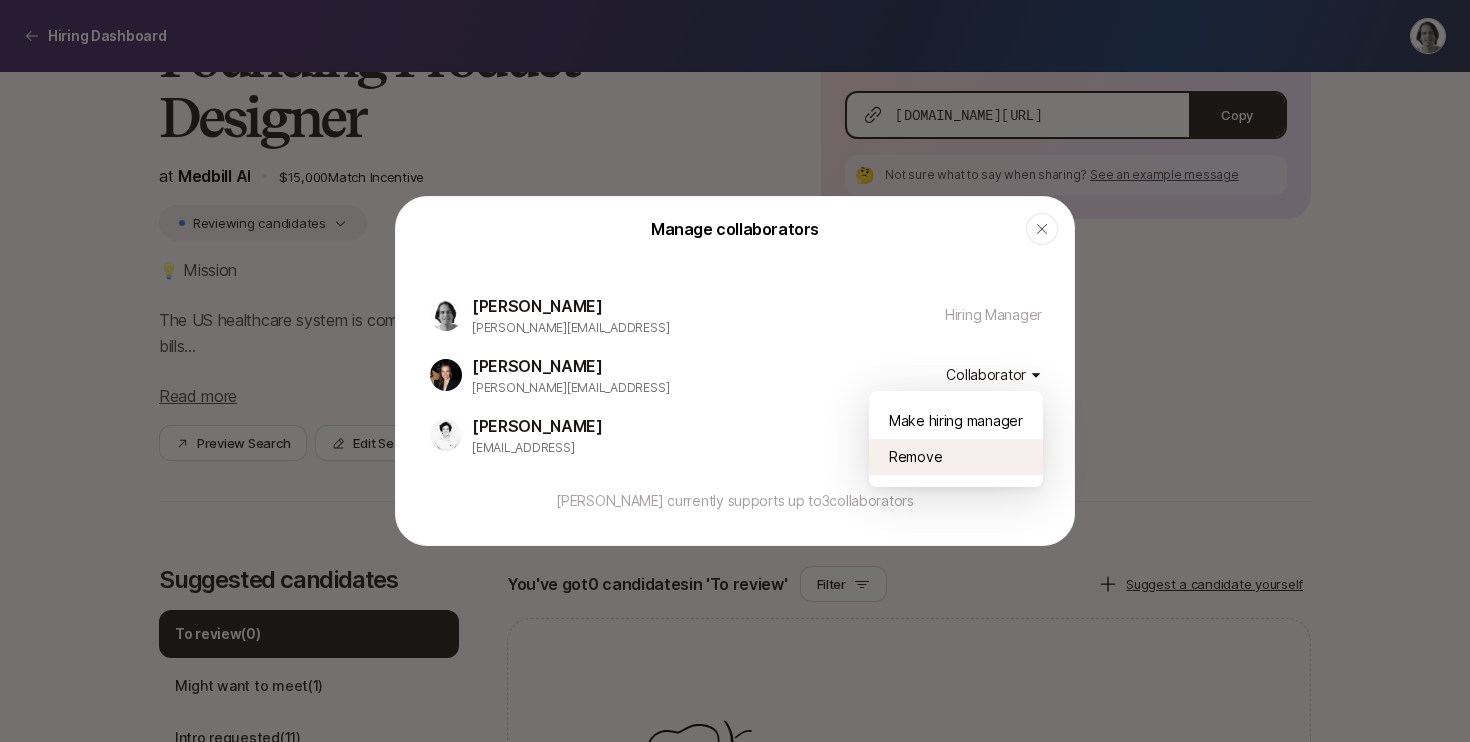 click on "Remove" at bounding box center (956, 457) 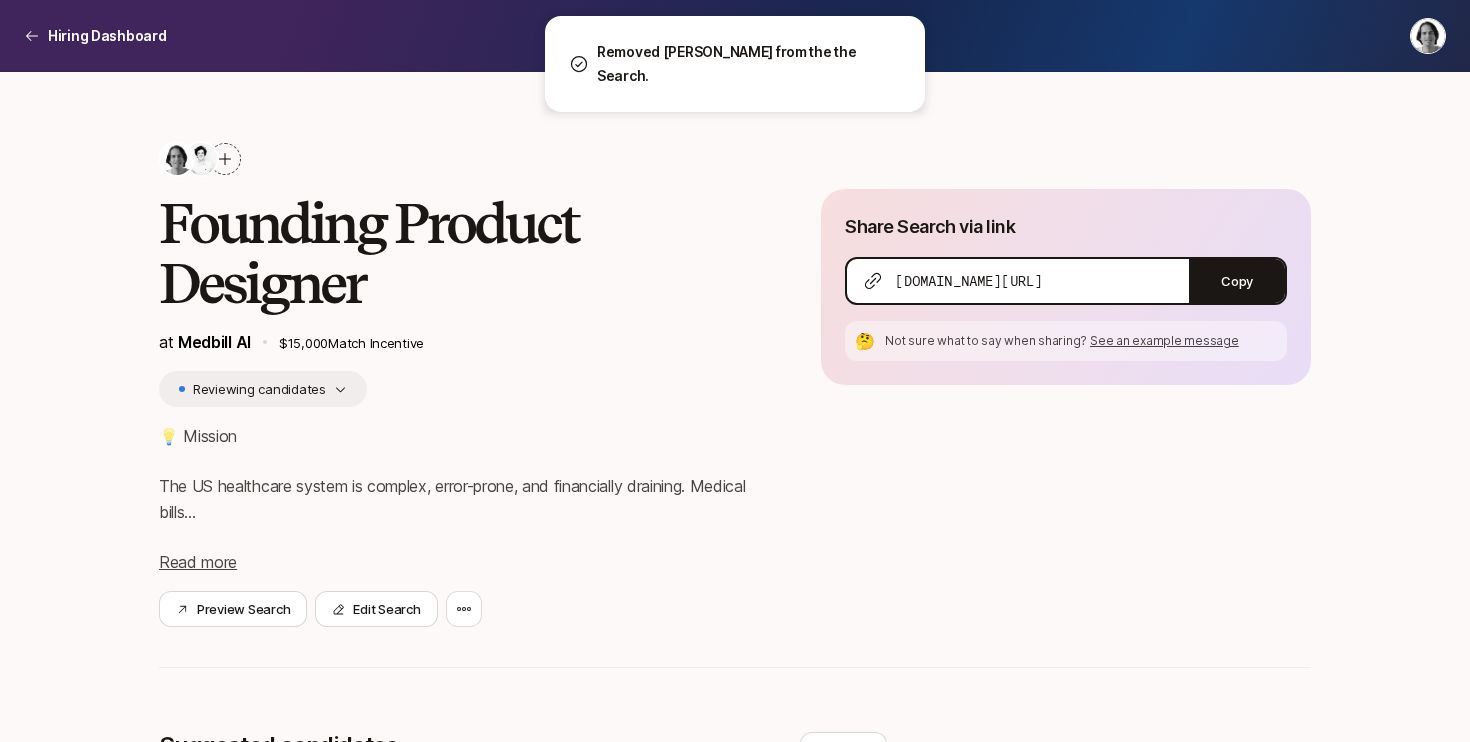 scroll, scrollTop: 0, scrollLeft: 0, axis: both 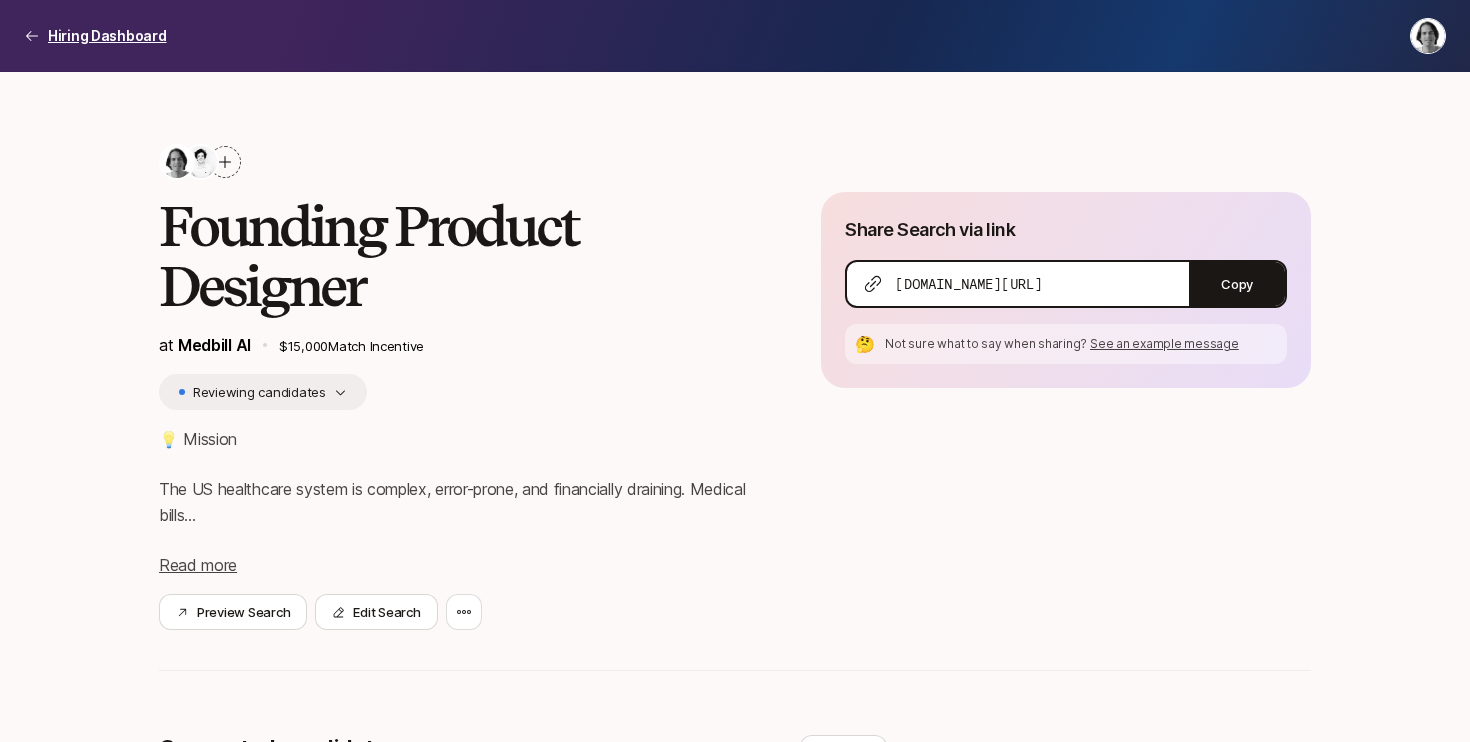 click on "Hiring Dashboard" at bounding box center (107, 36) 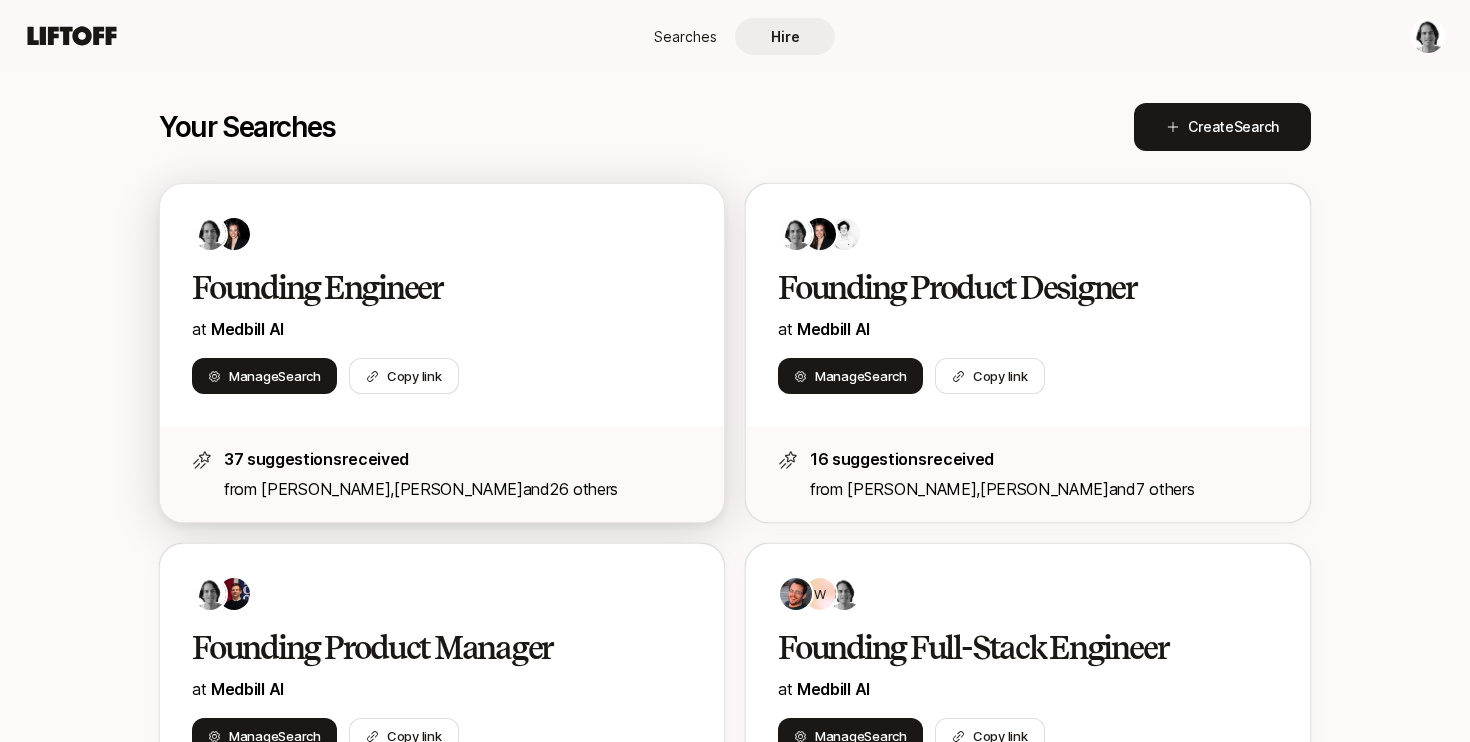 scroll, scrollTop: 264, scrollLeft: 0, axis: vertical 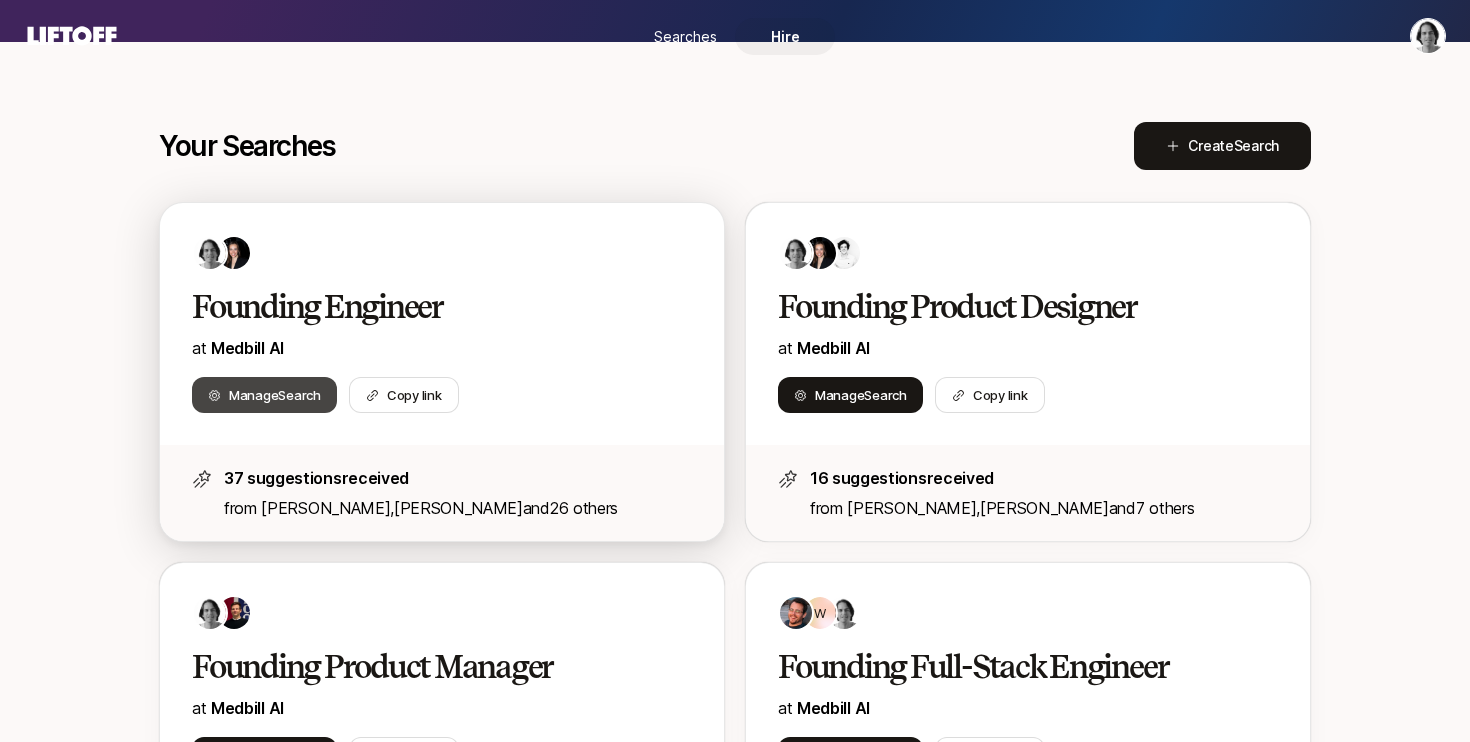 click on "Manage  Search" at bounding box center (264, 395) 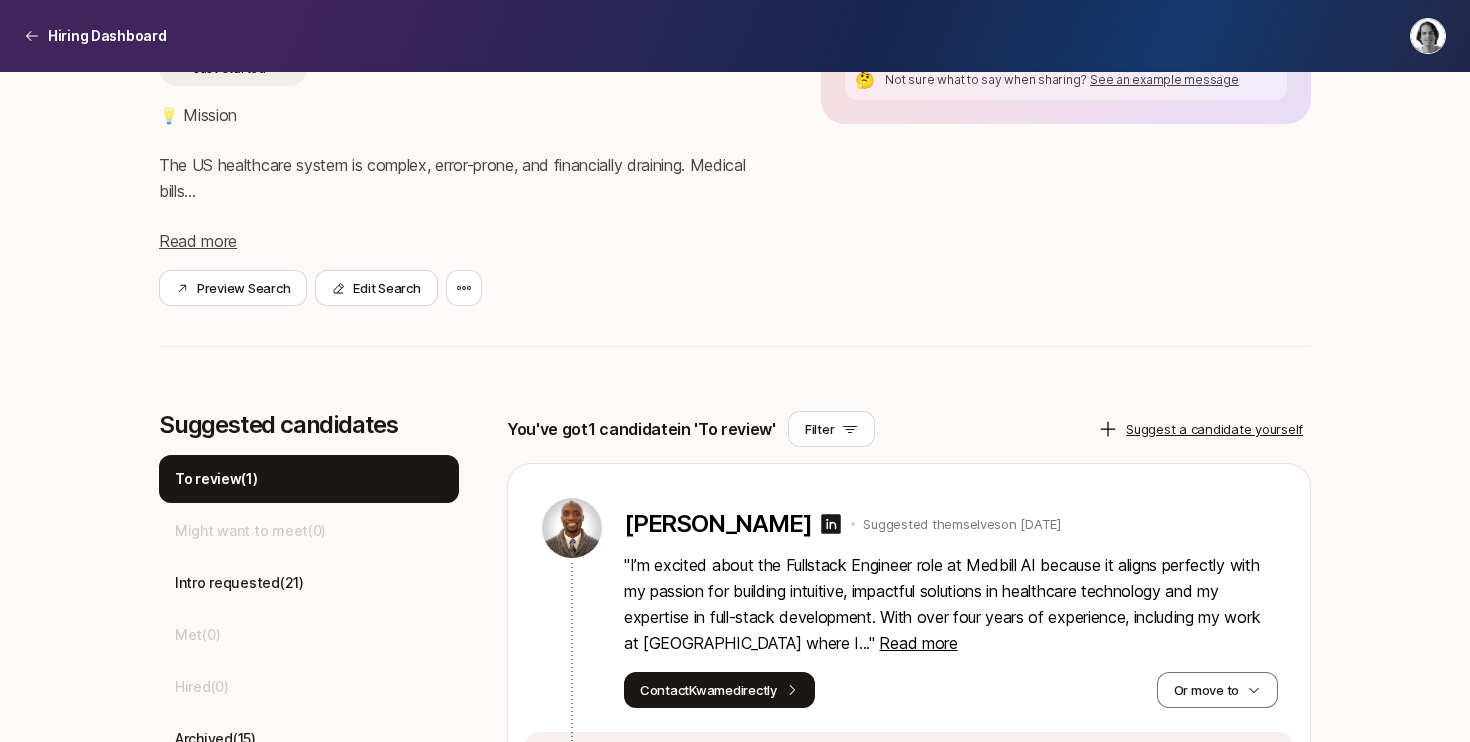 scroll, scrollTop: 0, scrollLeft: 0, axis: both 